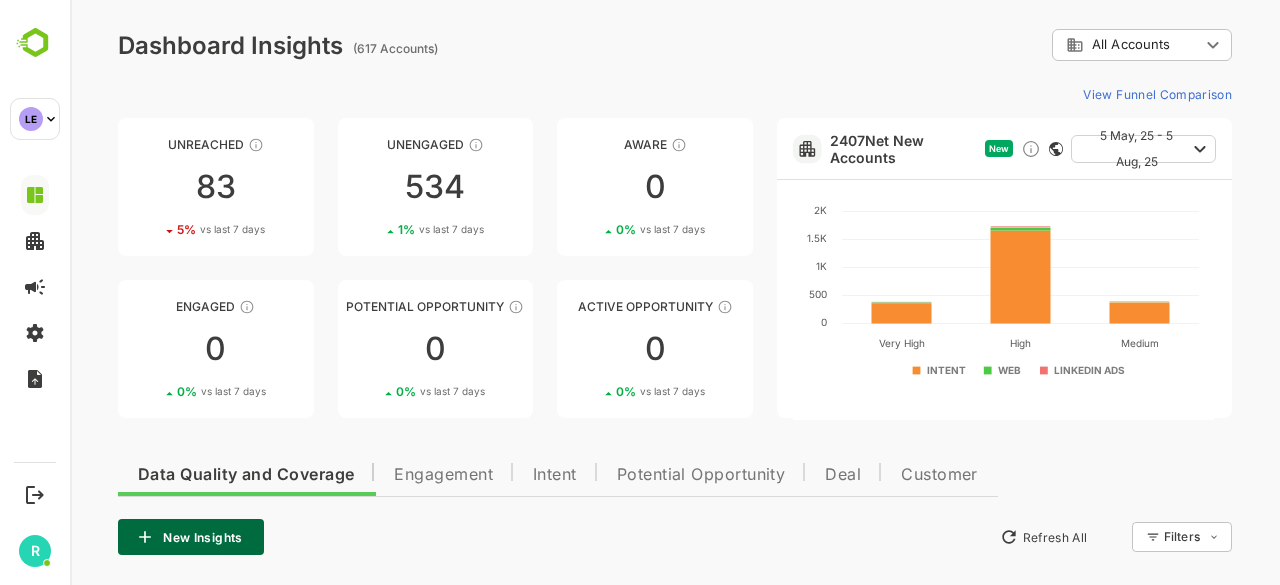 scroll, scrollTop: 0, scrollLeft: 0, axis: both 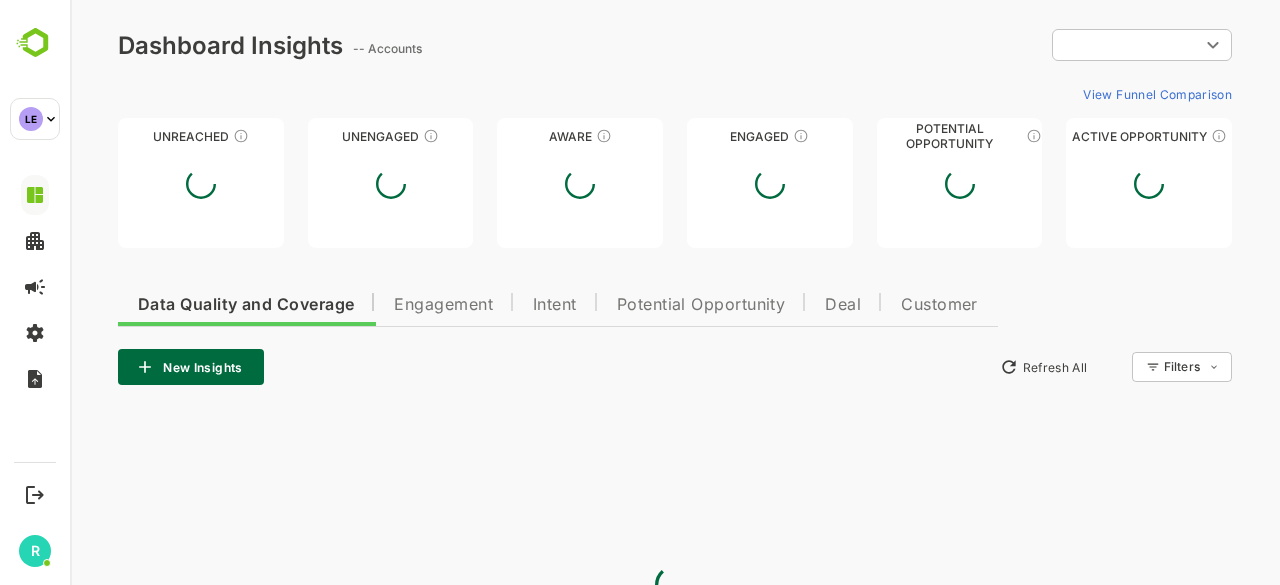 type on "**********" 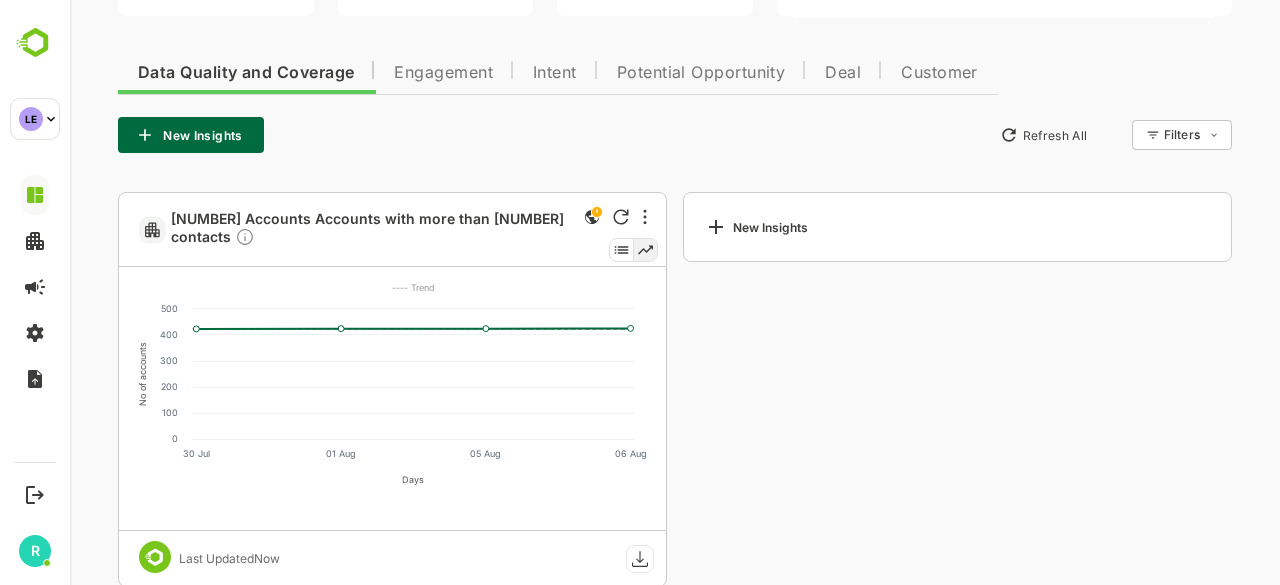 scroll, scrollTop: 403, scrollLeft: 0, axis: vertical 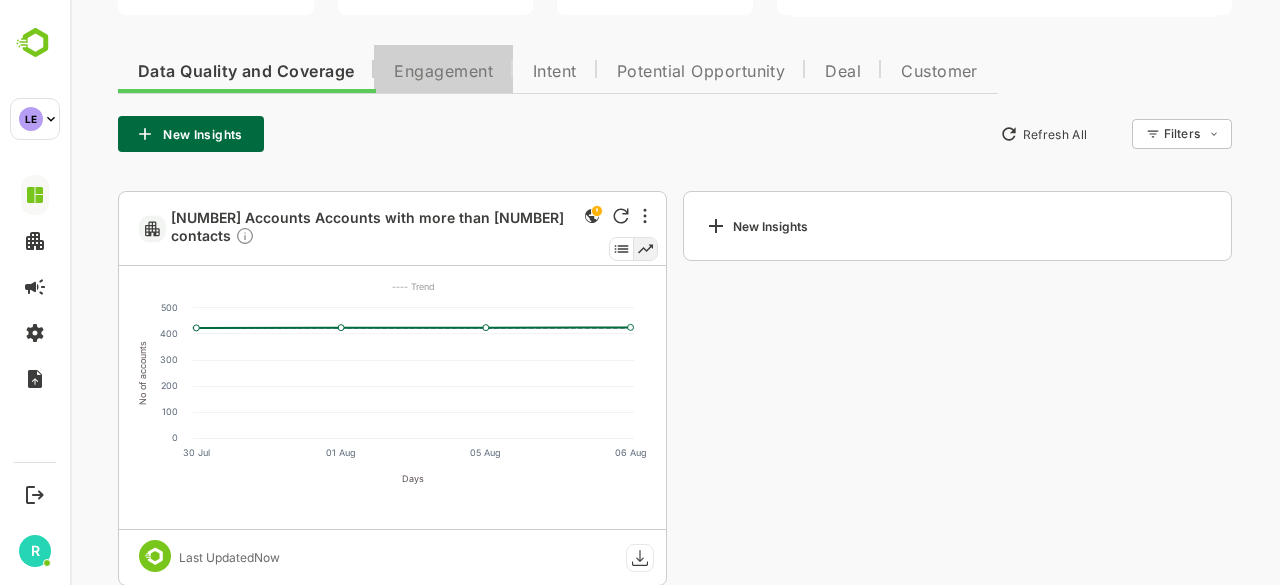 click on "Engagement" at bounding box center [443, 72] 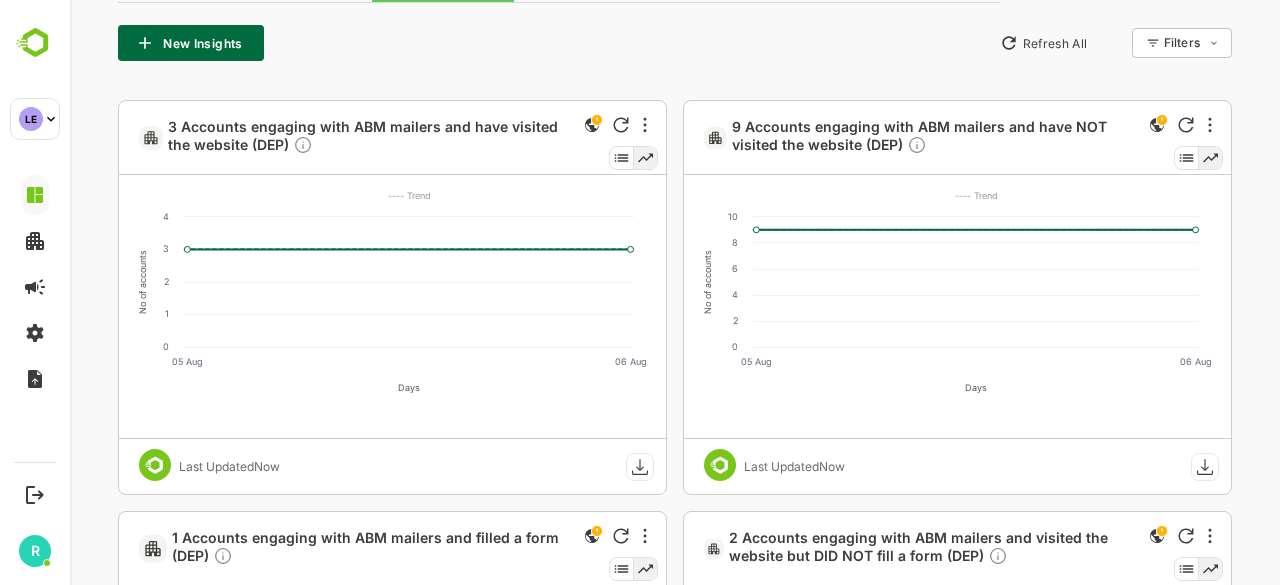 scroll, scrollTop: 495, scrollLeft: 0, axis: vertical 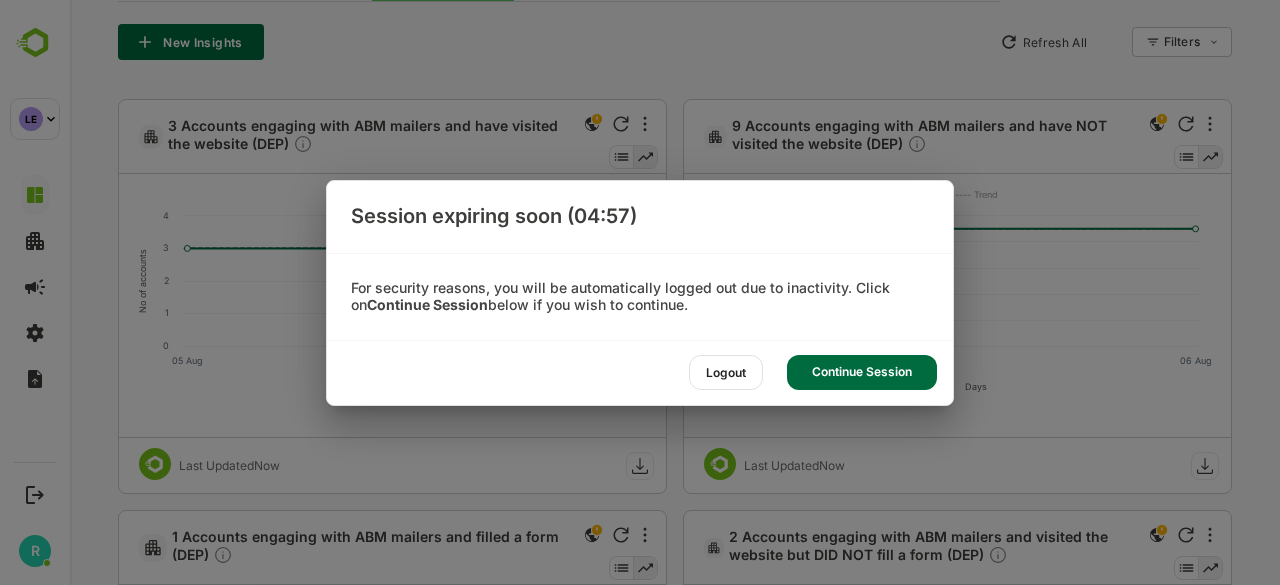 click on "Continue Session" at bounding box center (862, 372) 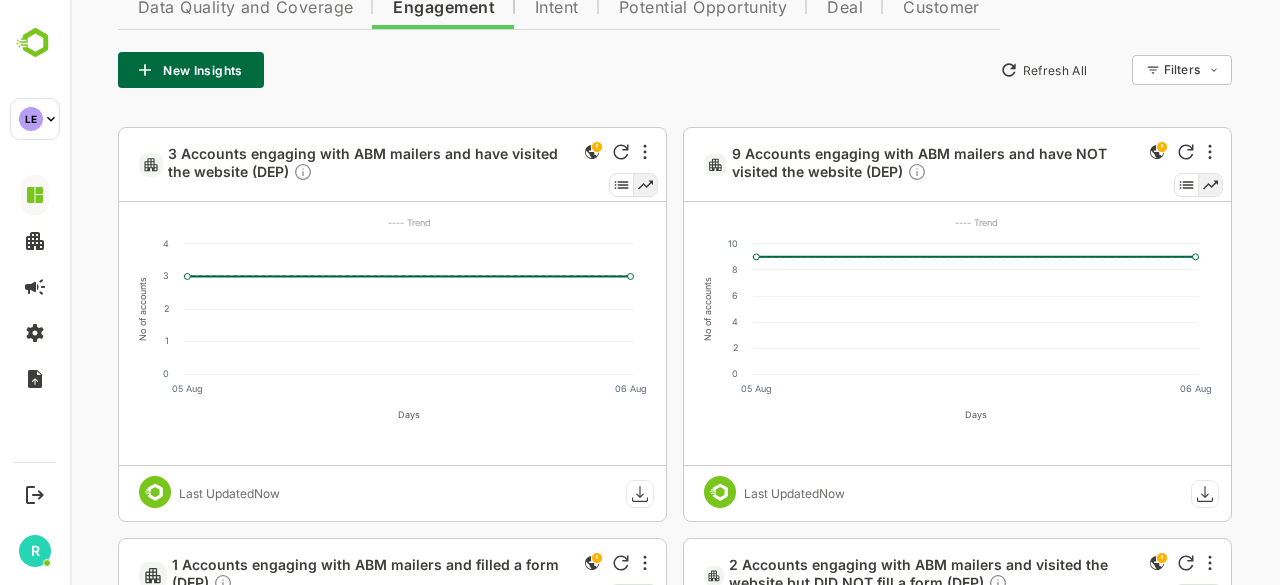 scroll, scrollTop: 468, scrollLeft: 0, axis: vertical 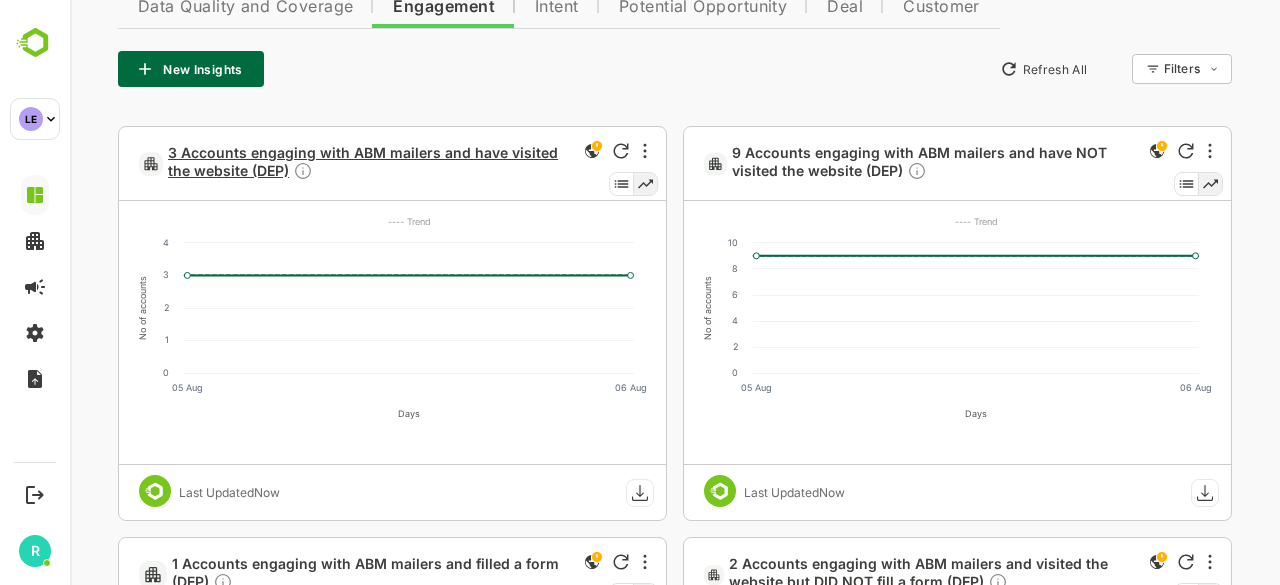 click on "3 Accounts engaging with ABM mailers and have visited the website (DEP)" at bounding box center [370, 164] 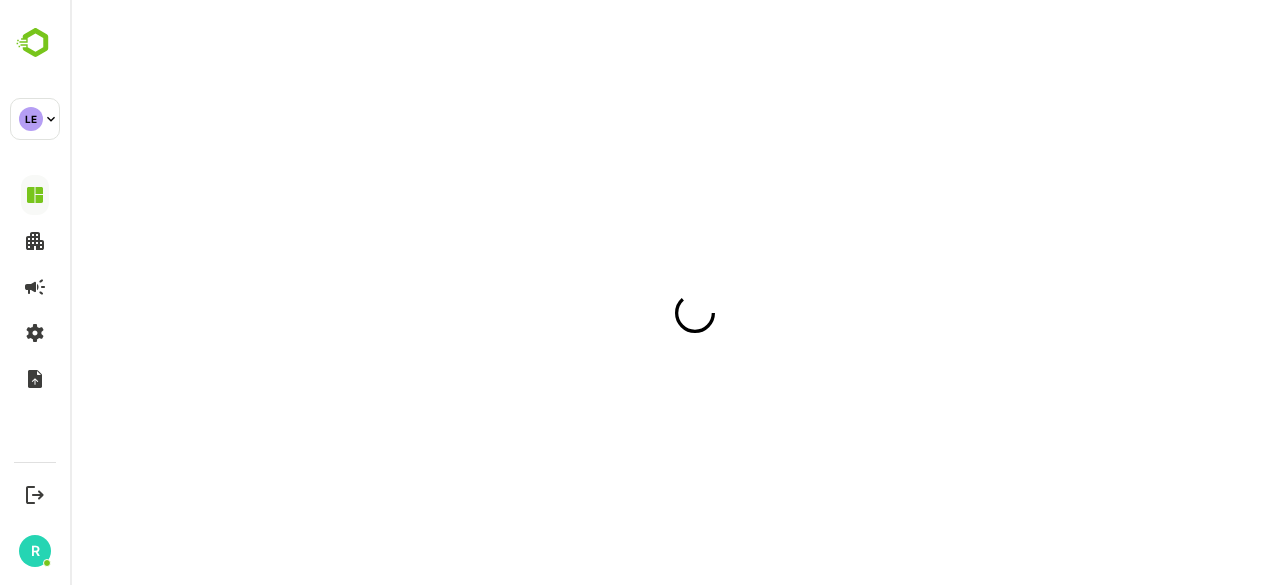 scroll, scrollTop: 0, scrollLeft: 0, axis: both 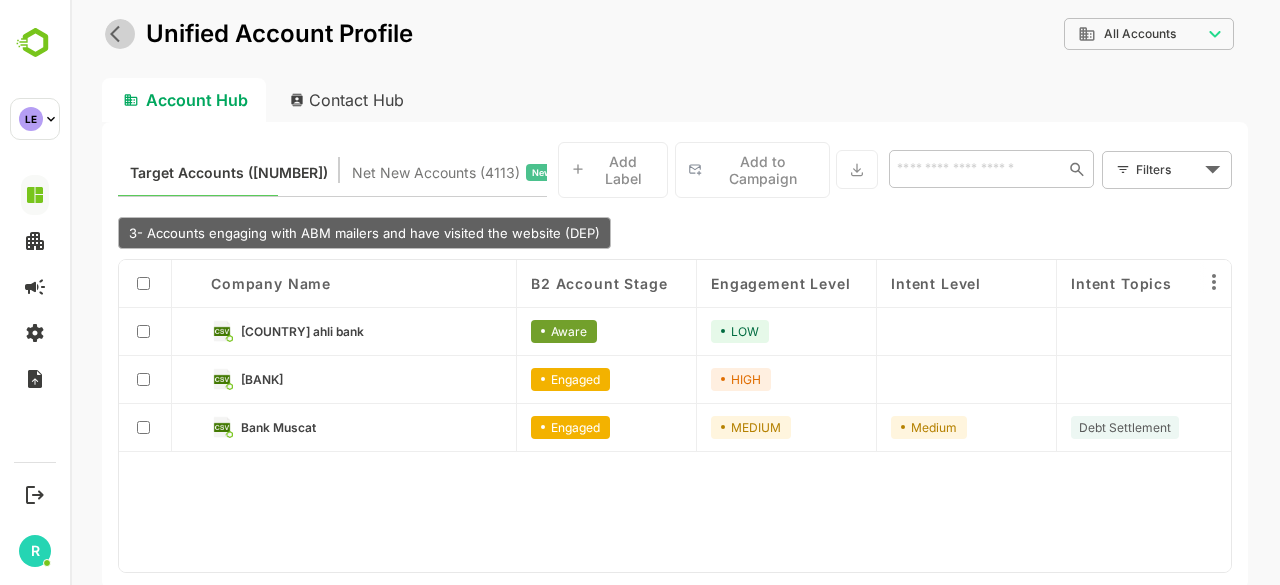 click 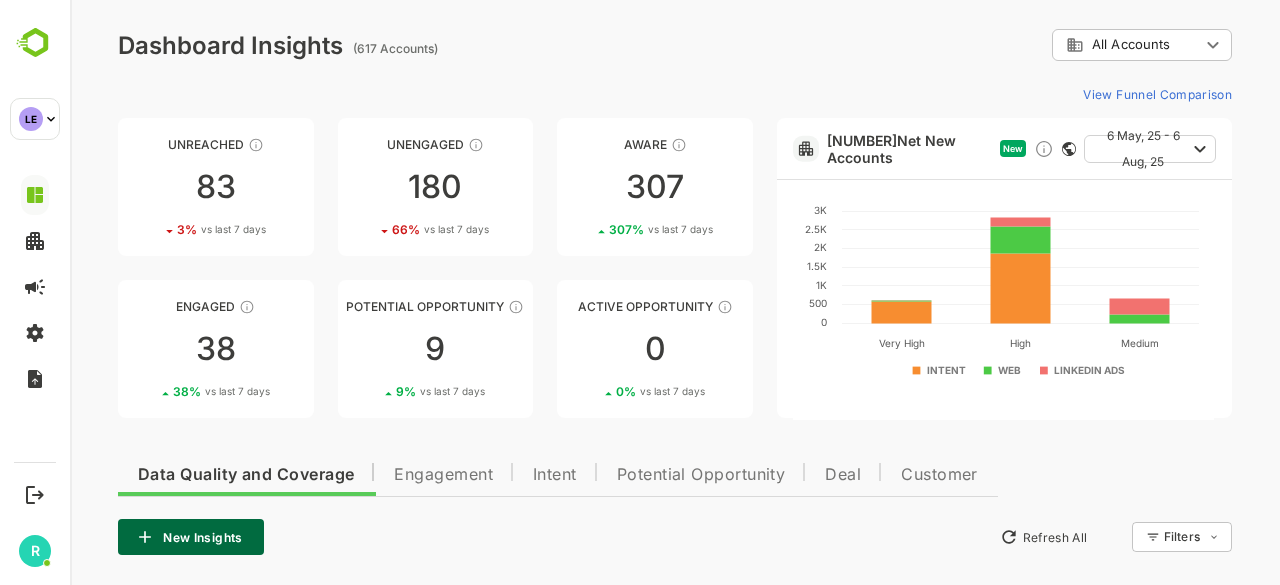 scroll, scrollTop: 0, scrollLeft: 0, axis: both 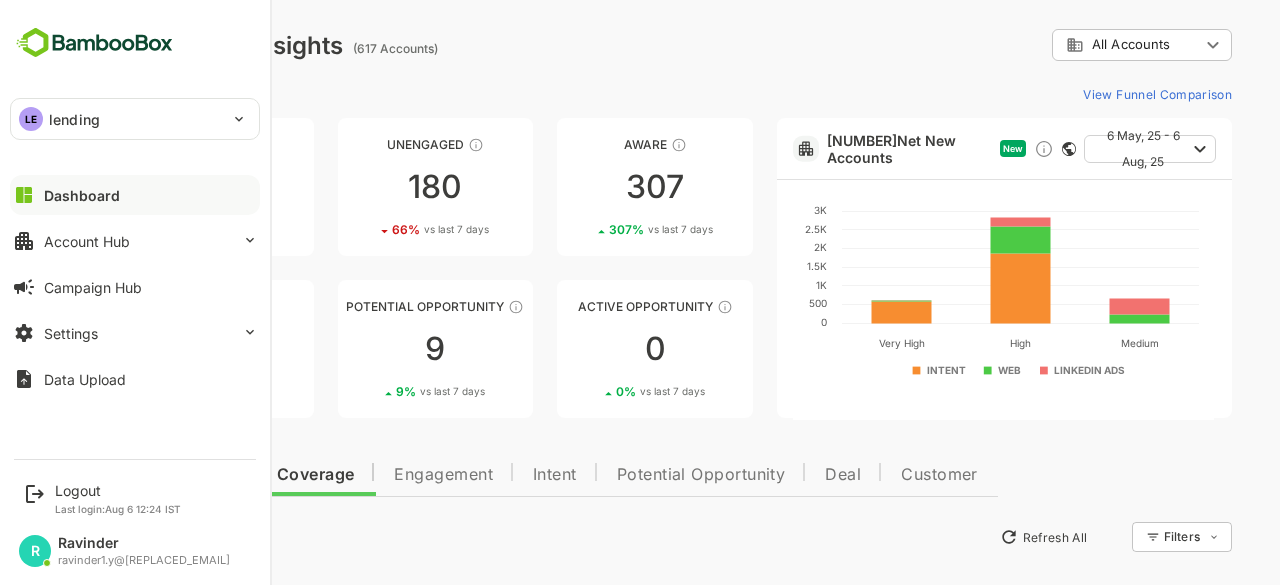click on "LE lending" at bounding box center (123, 119) 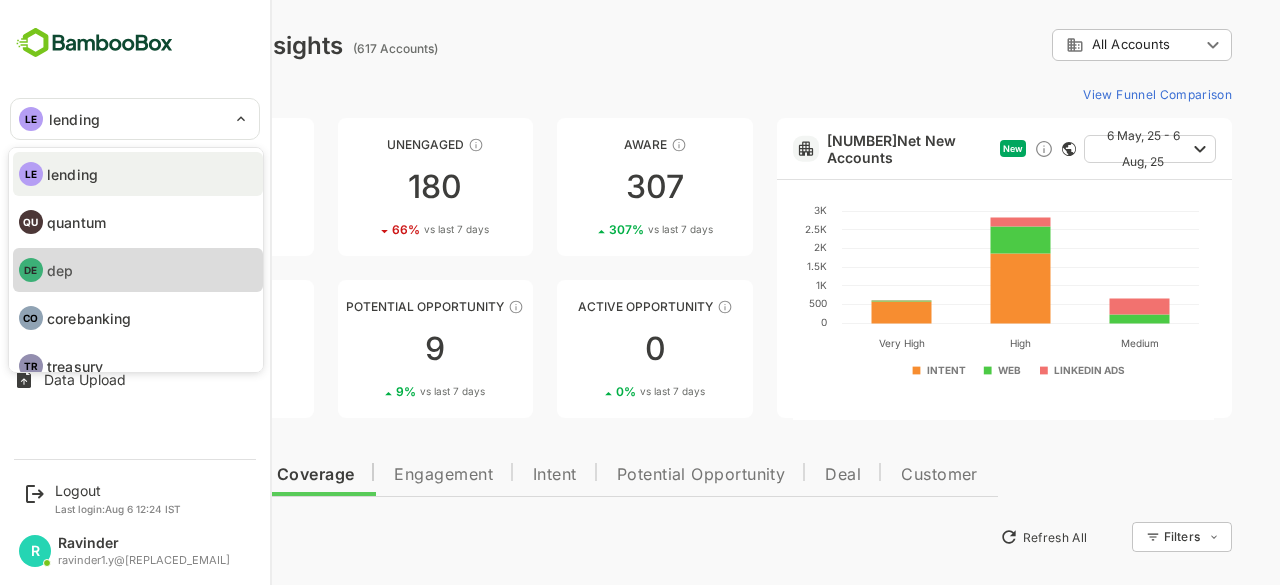 click on "DE dep" at bounding box center (138, 270) 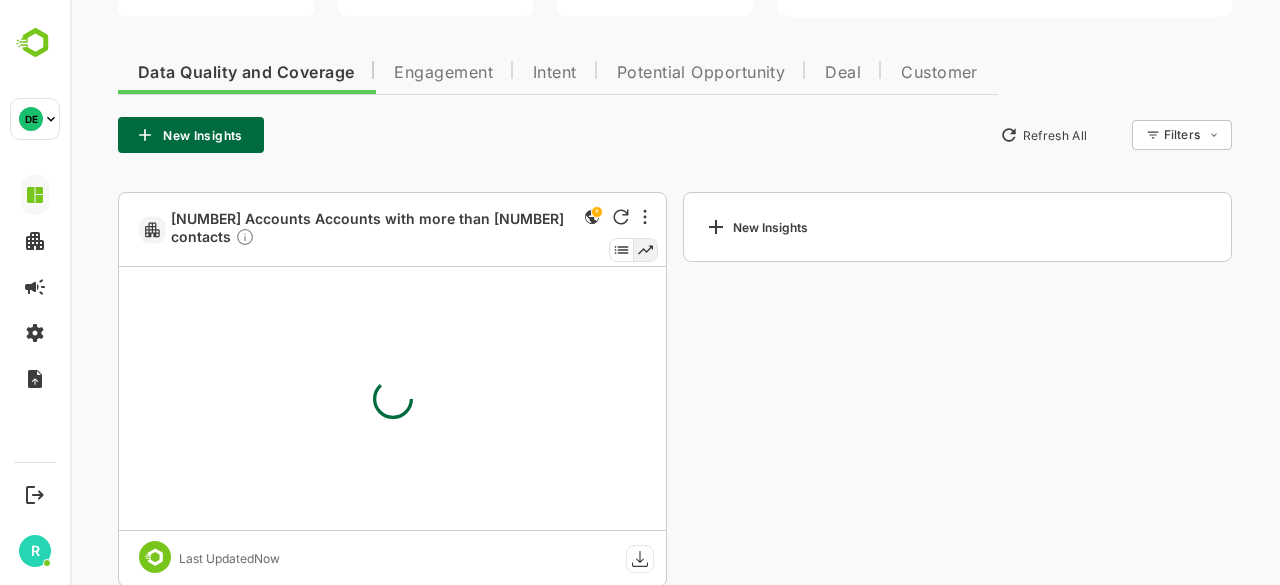 scroll, scrollTop: 406, scrollLeft: 0, axis: vertical 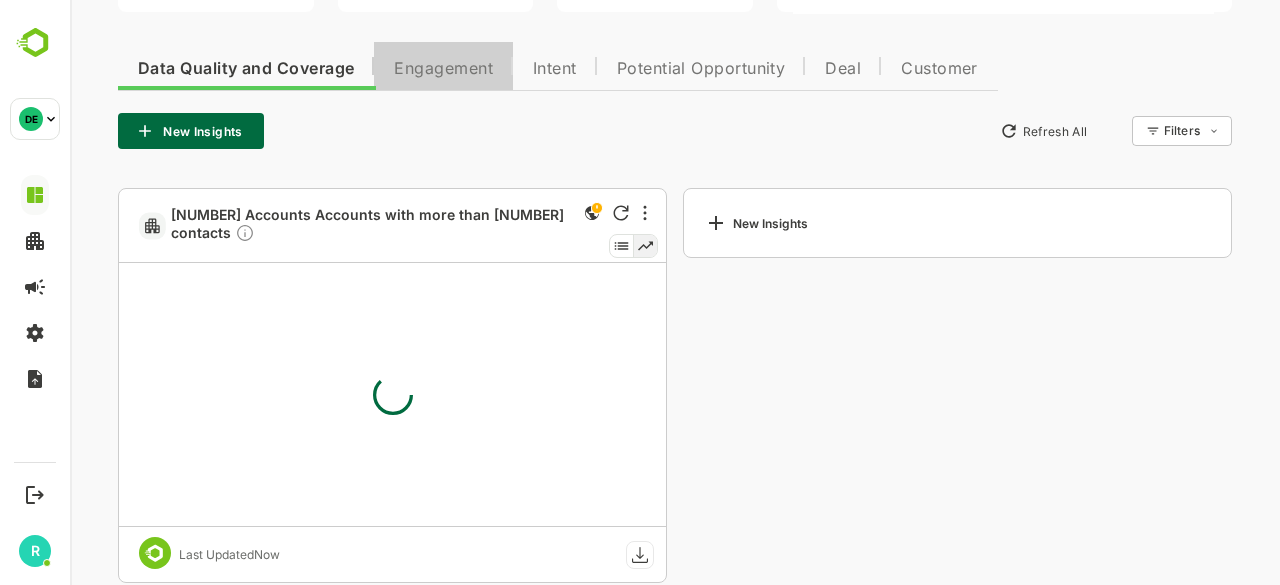 click on "Engagement" at bounding box center [443, 69] 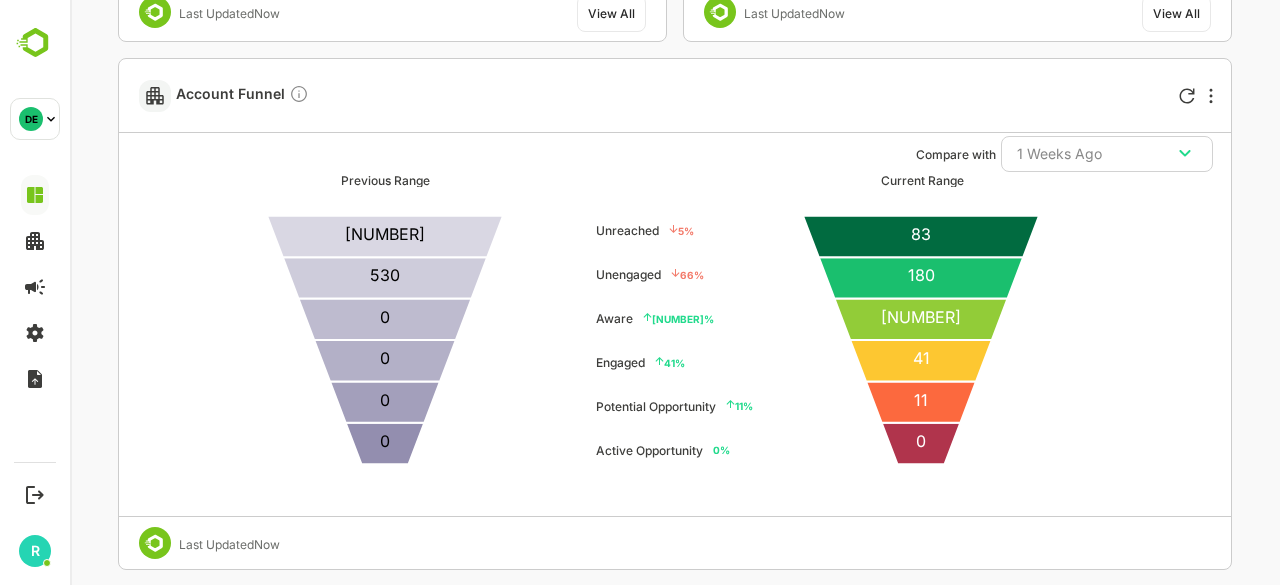 scroll, scrollTop: 3806, scrollLeft: 0, axis: vertical 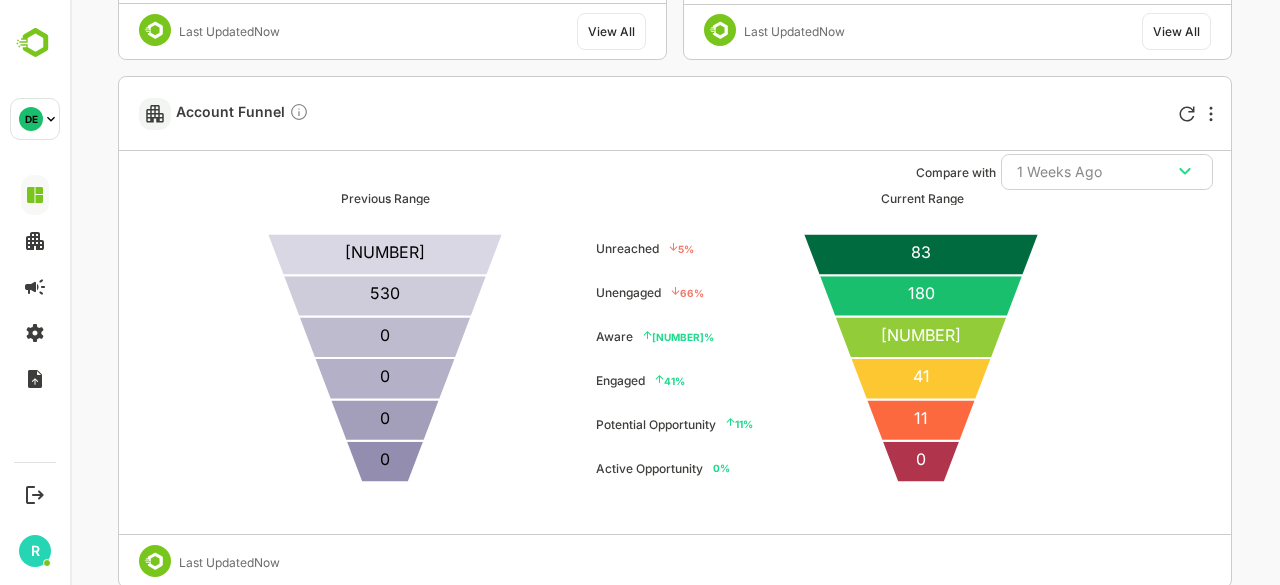 click on "11 %  Potential Opportunity" at bounding box center [674, 425] 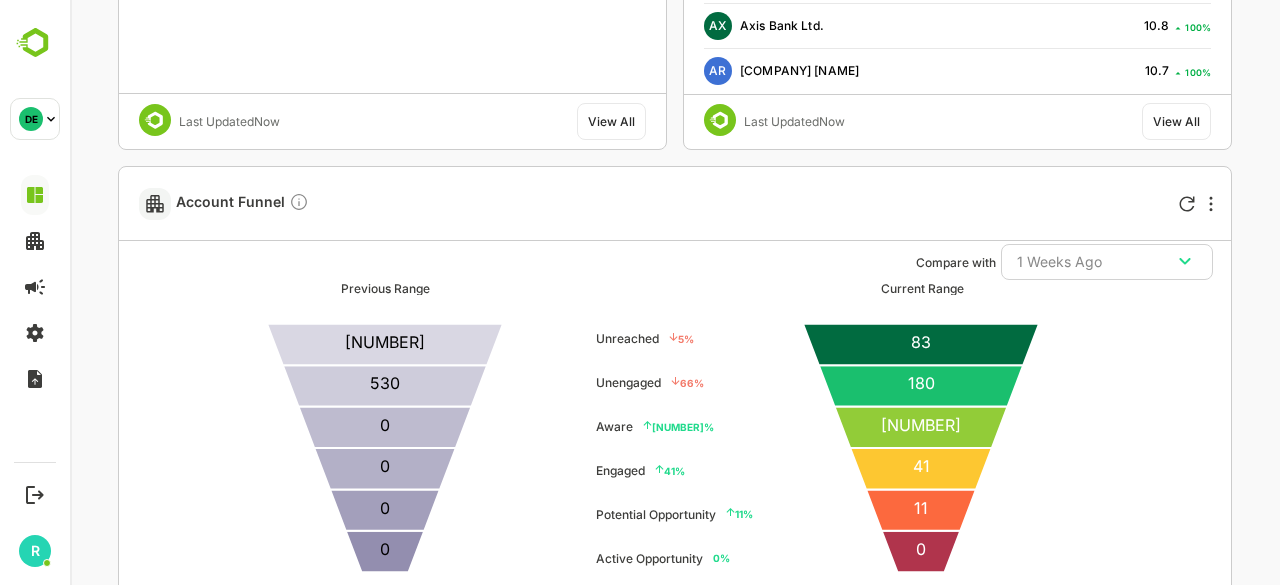 scroll, scrollTop: 3720, scrollLeft: 0, axis: vertical 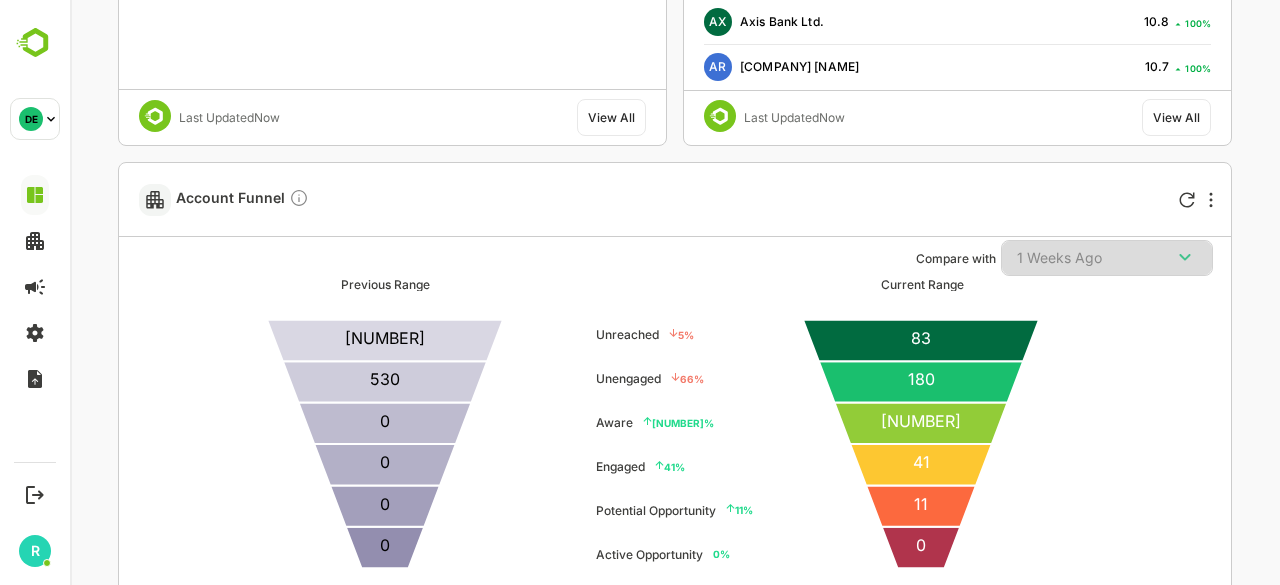 click 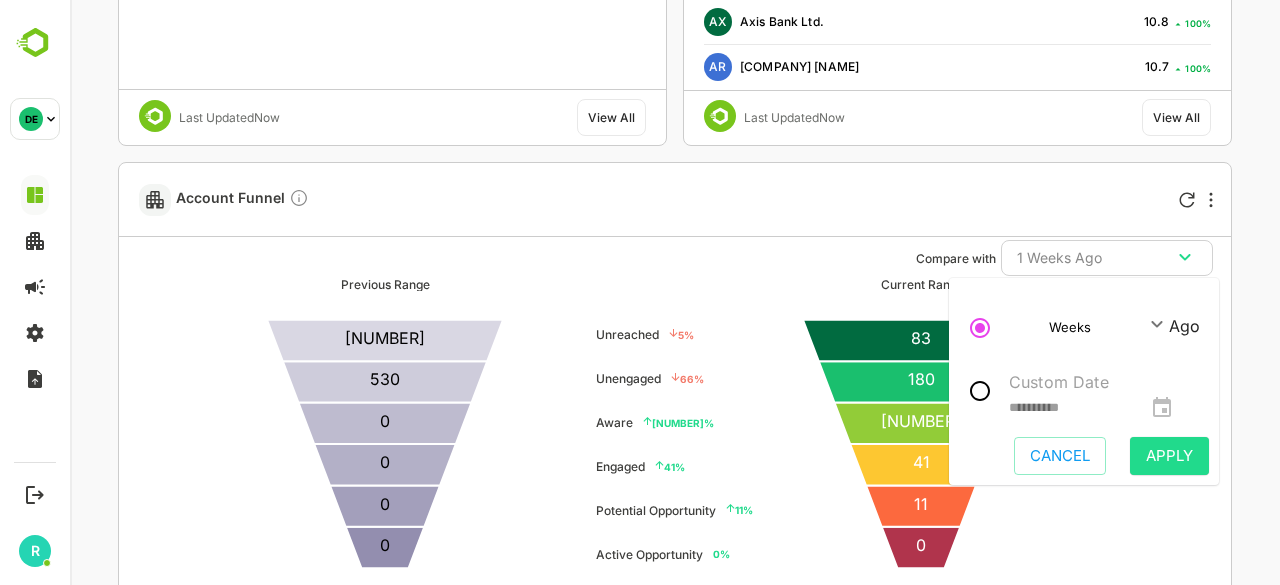 click on "**********" at bounding box center [675, -1464] 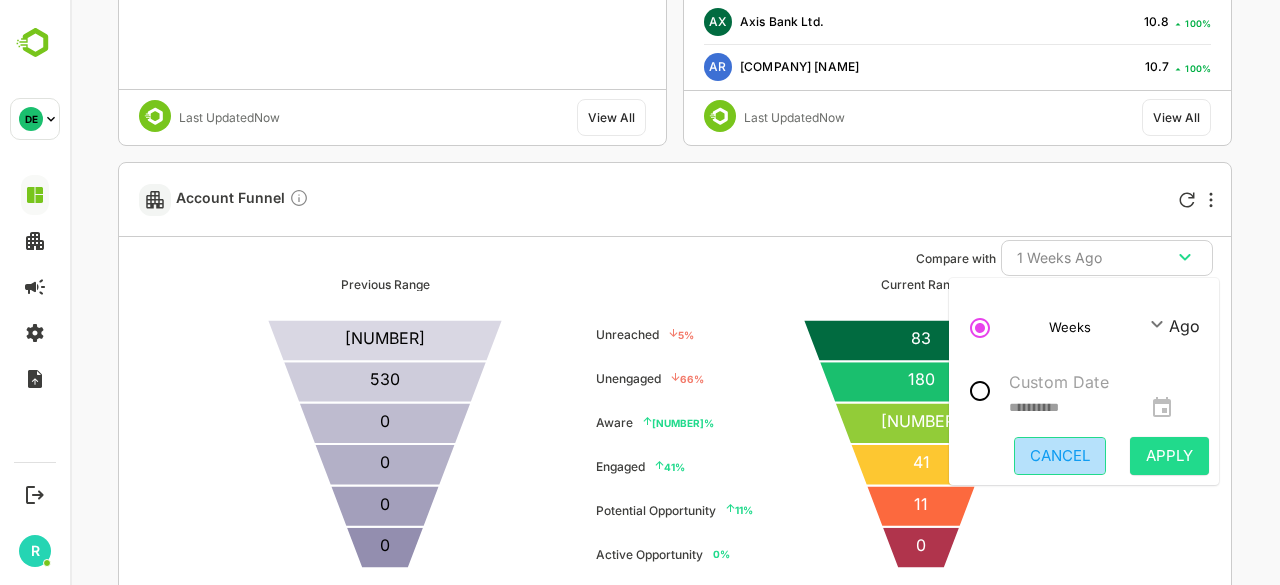 click on "Cancel" at bounding box center [1060, 456] 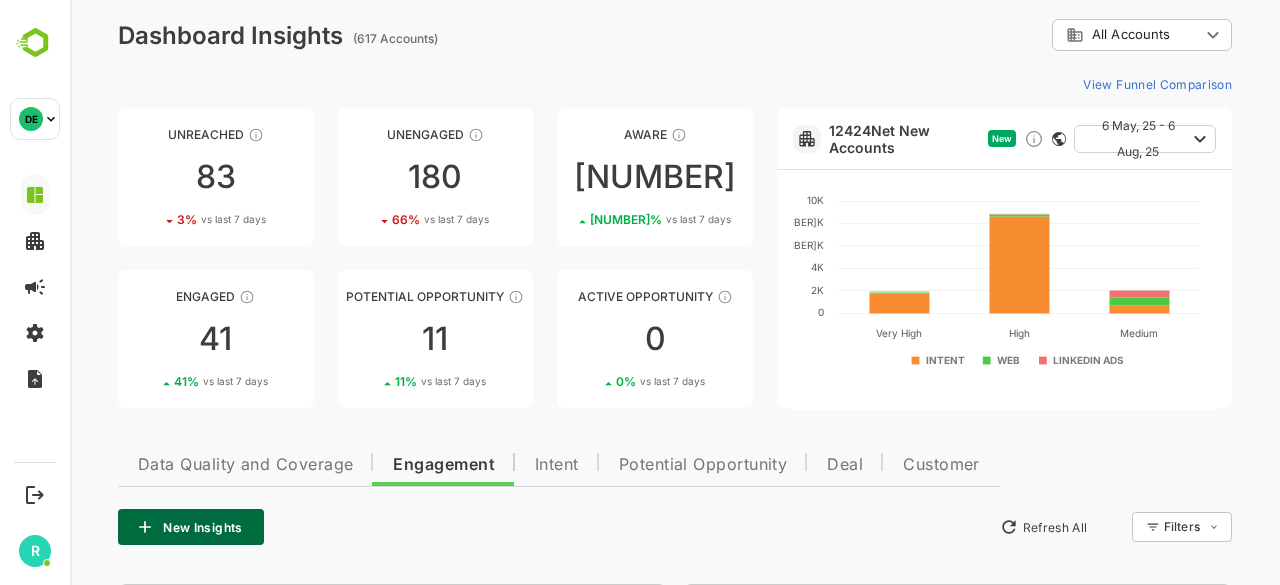 scroll, scrollTop: 6, scrollLeft: 0, axis: vertical 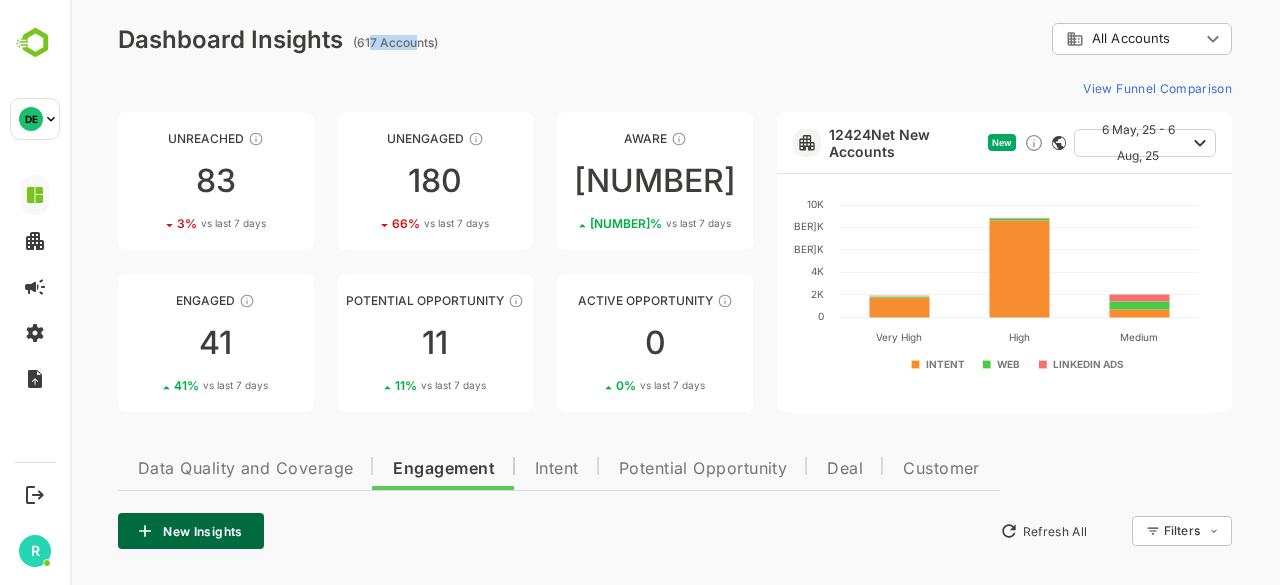 drag, startPoint x: 370, startPoint y: 42, endPoint x: 413, endPoint y: 42, distance: 43 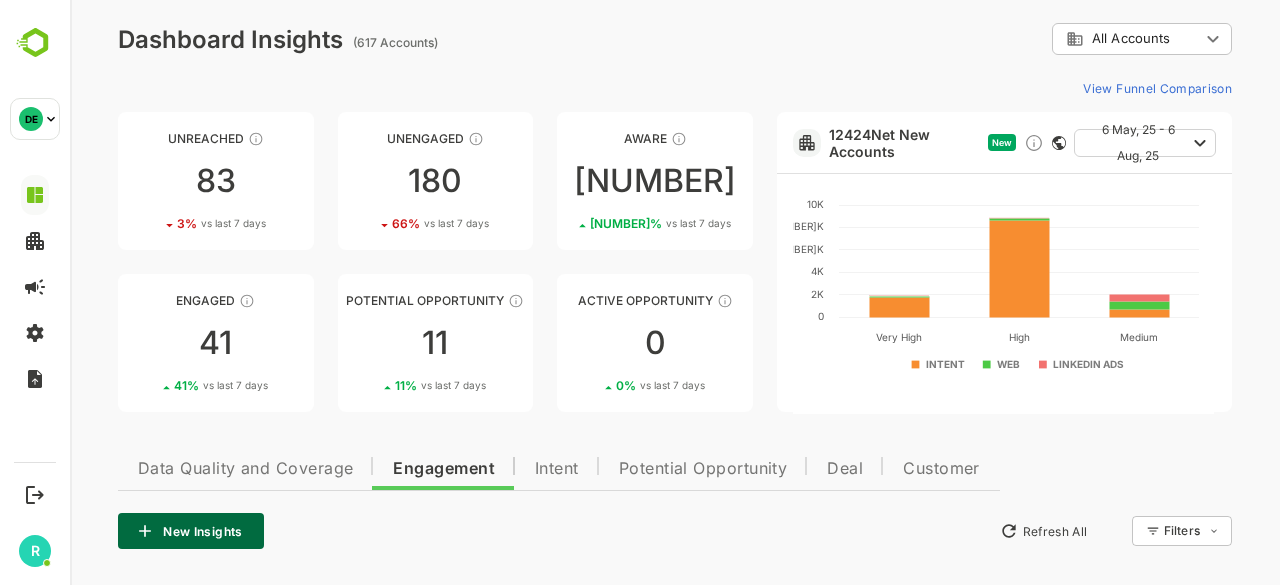 click on "(617 Accounts)" at bounding box center [398, 42] 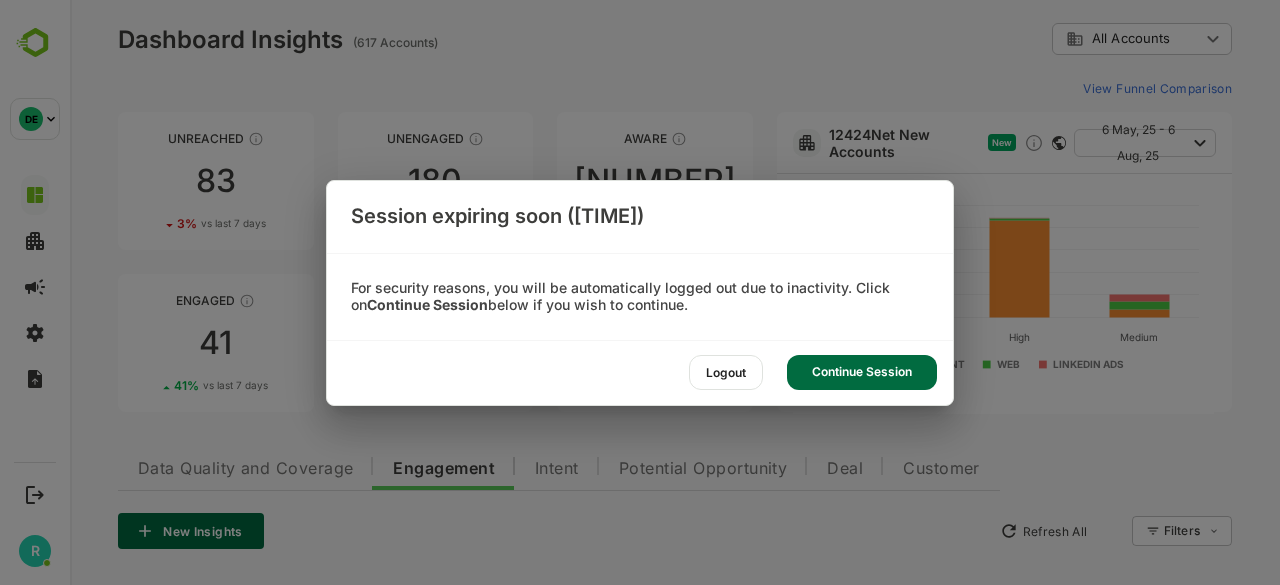 click on "Continue Session" at bounding box center [862, 372] 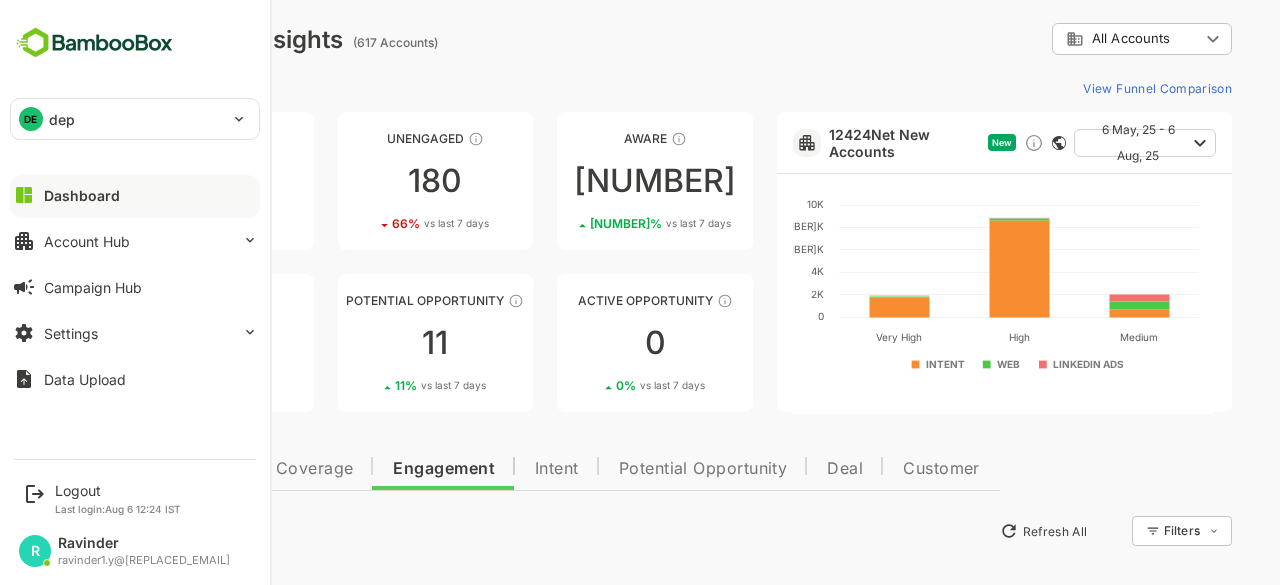 click on "DE dep" at bounding box center (123, 119) 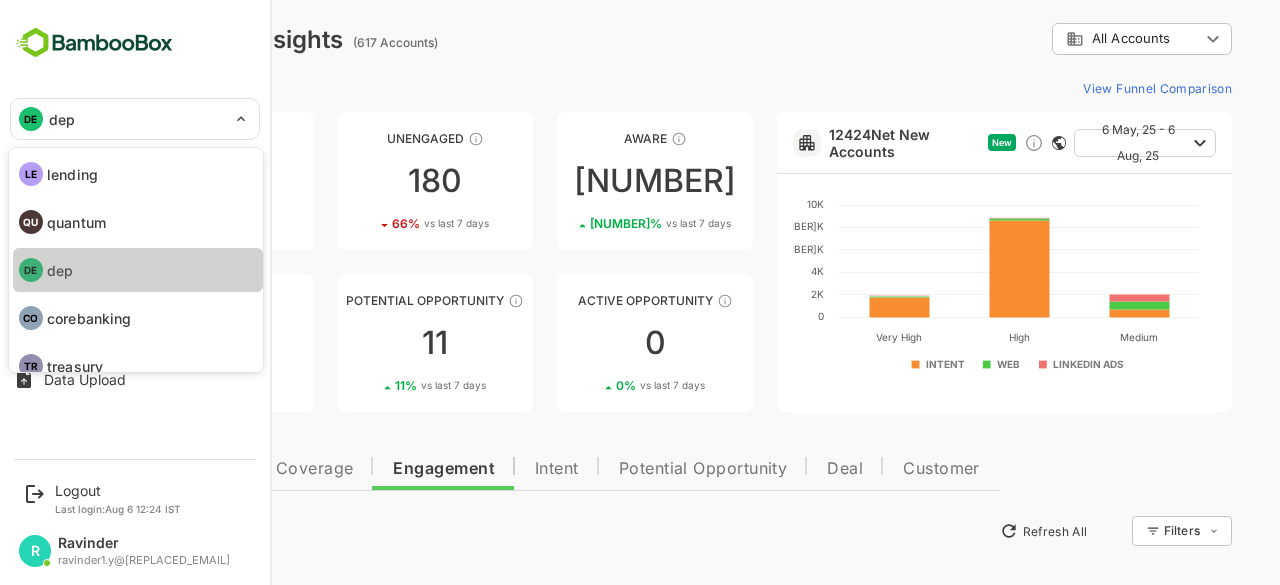 click on "DE dep" at bounding box center (138, 270) 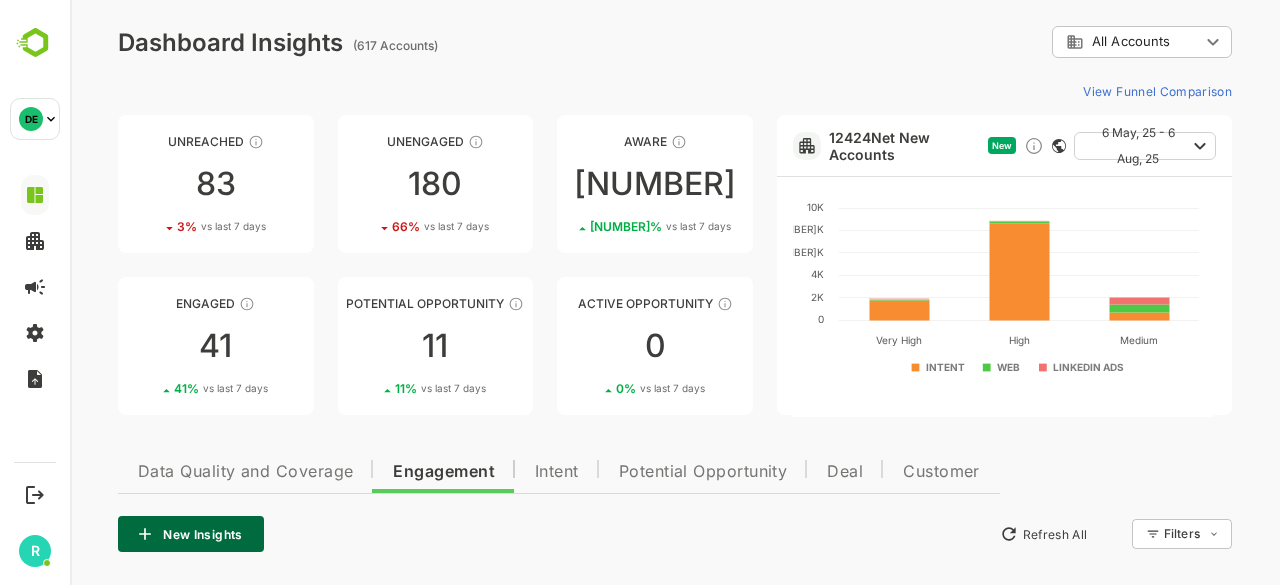 scroll, scrollTop: 0, scrollLeft: 0, axis: both 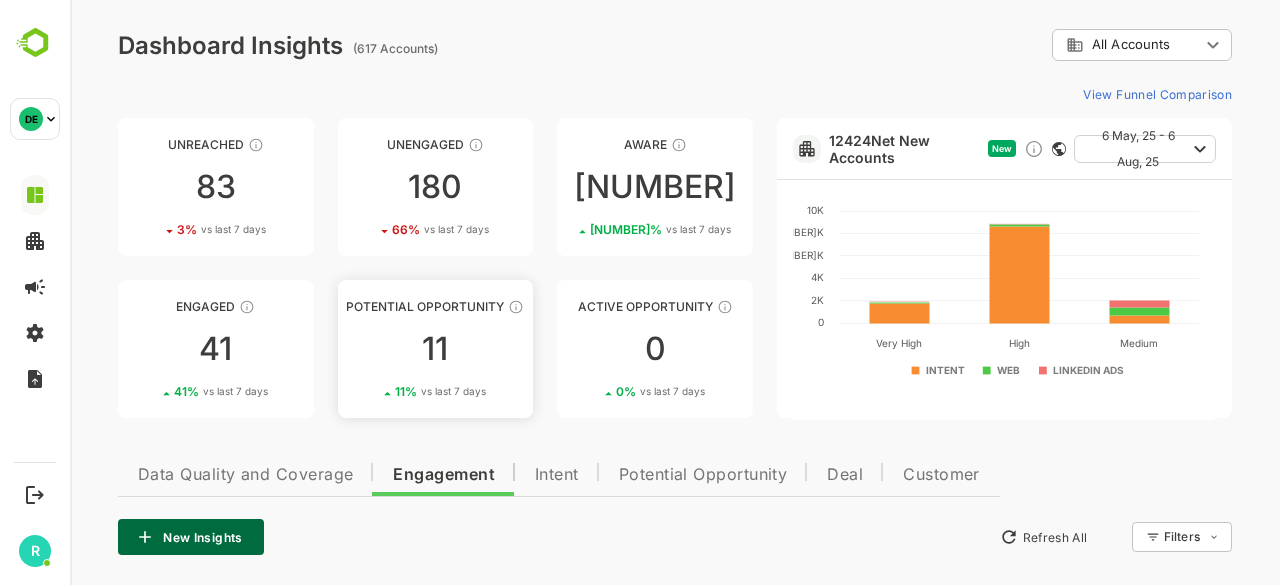 click on "11" at bounding box center [436, 349] 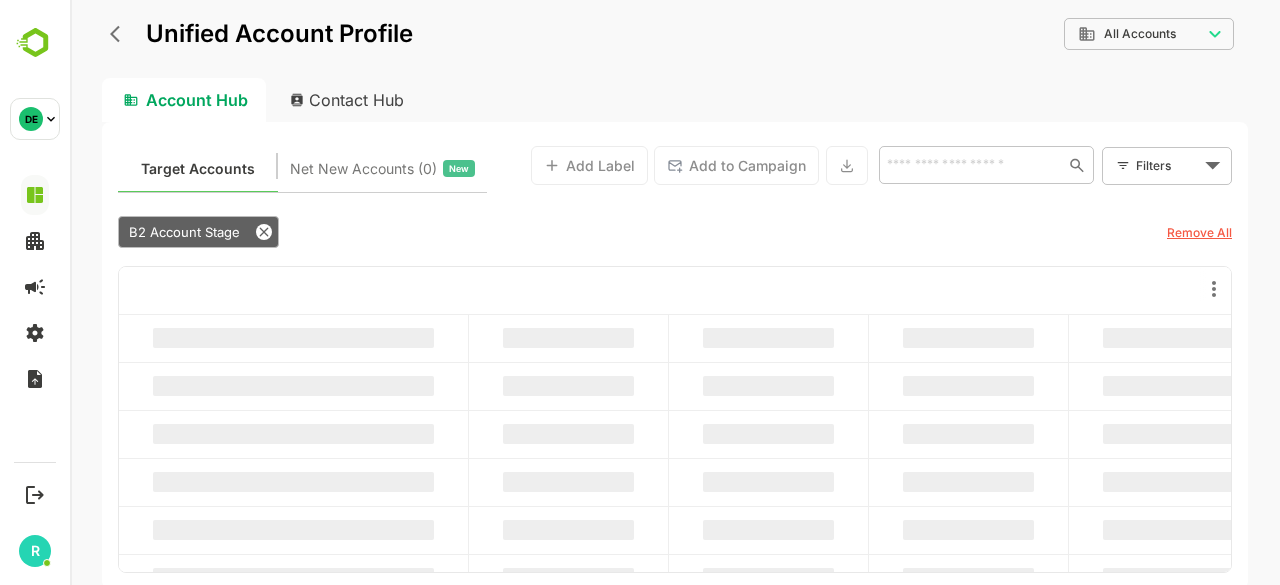 scroll, scrollTop: 0, scrollLeft: 0, axis: both 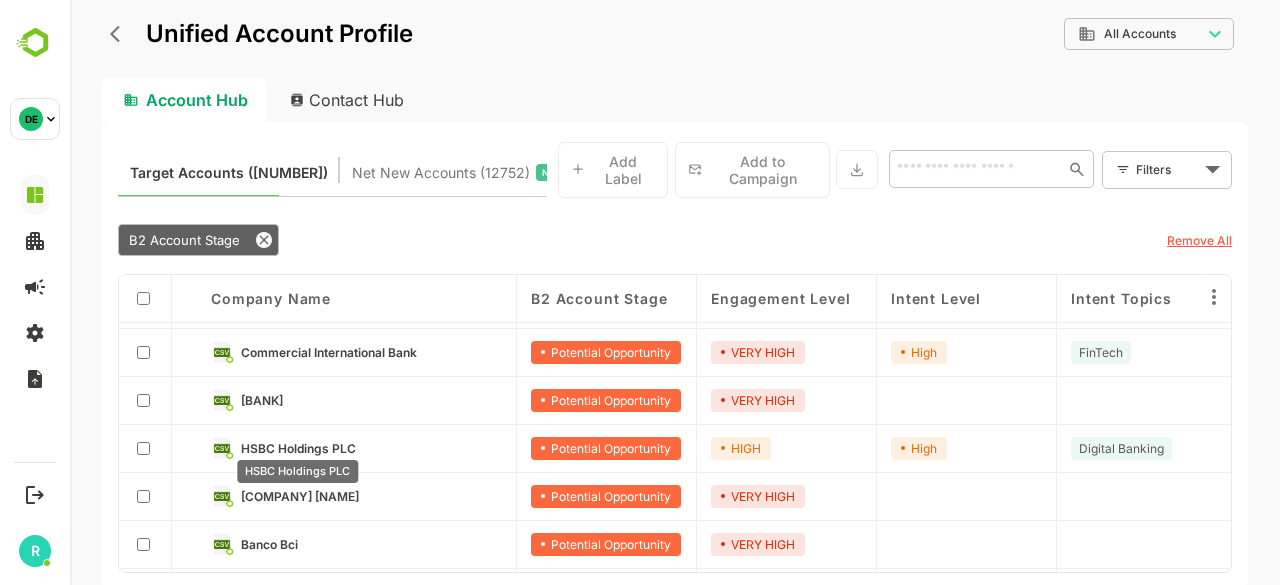 click on "HSBC Holdings PLC" at bounding box center (298, 448) 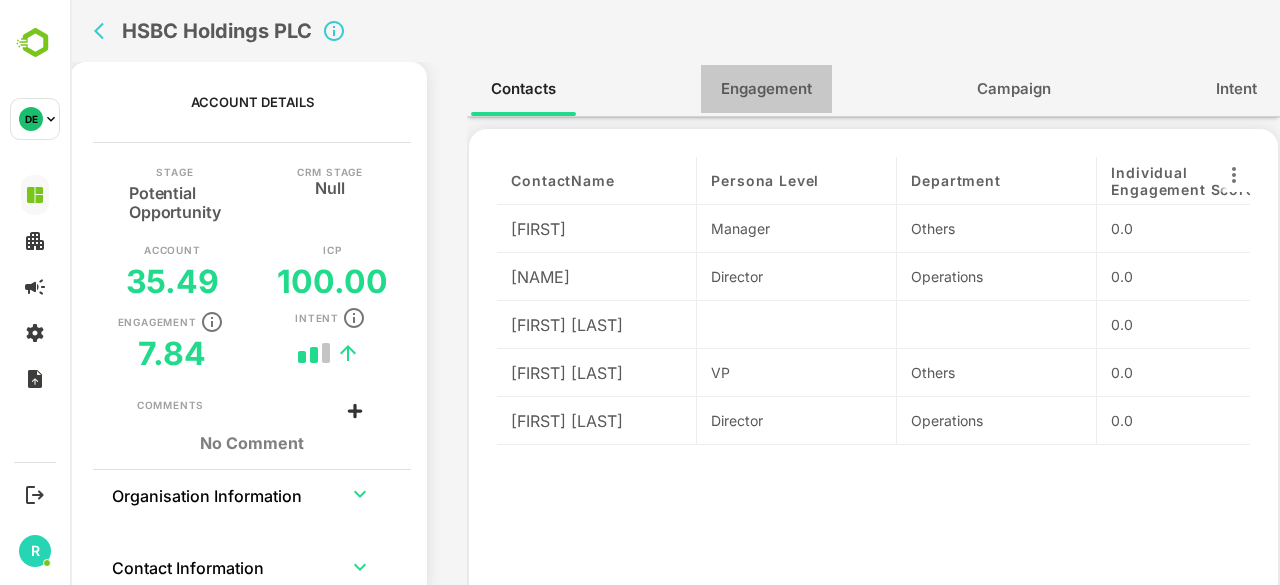 click on "Engagement" at bounding box center (766, 89) 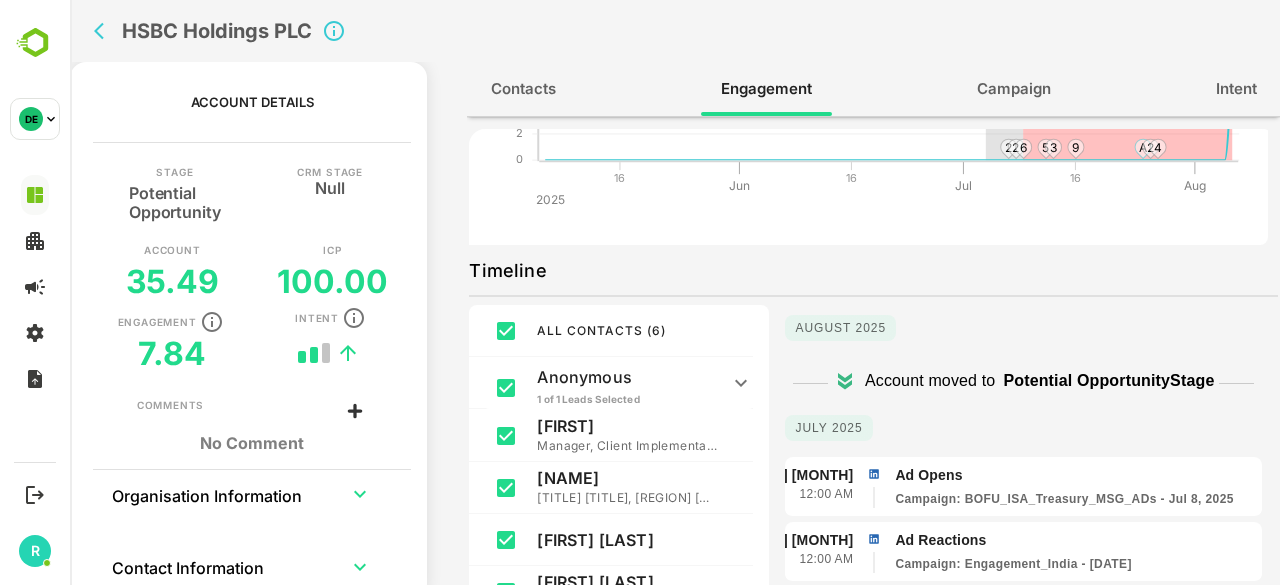scroll, scrollTop: 202, scrollLeft: 0, axis: vertical 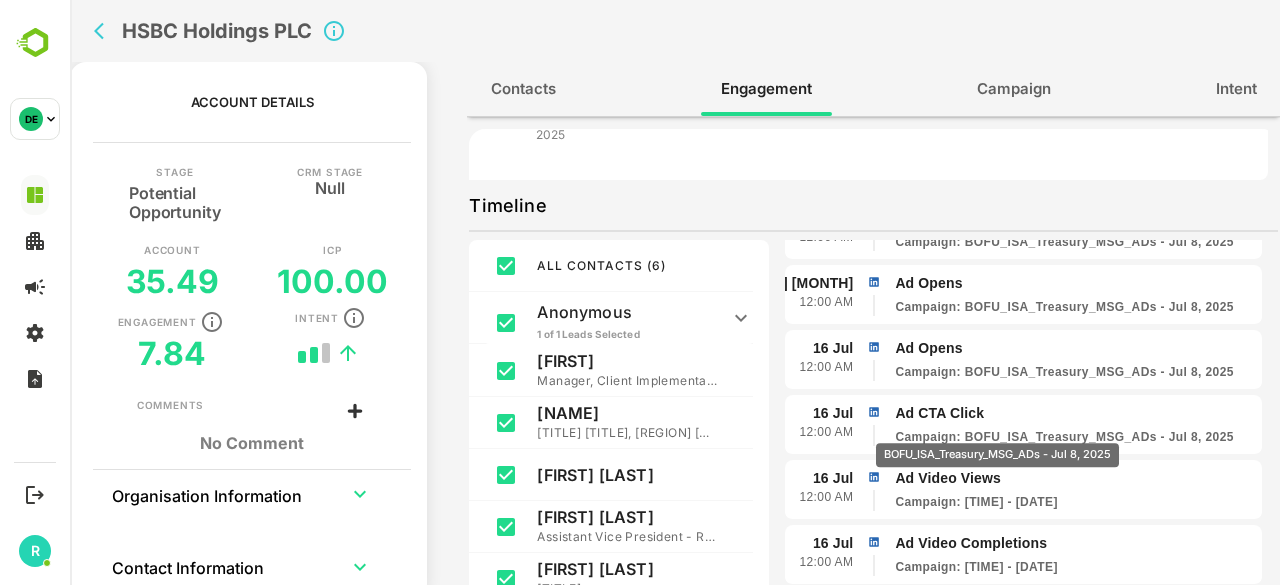click on "Campaign :   BOFU_ISA_Treasury_MSG_ADs - [DATE]" at bounding box center (1064, 437) 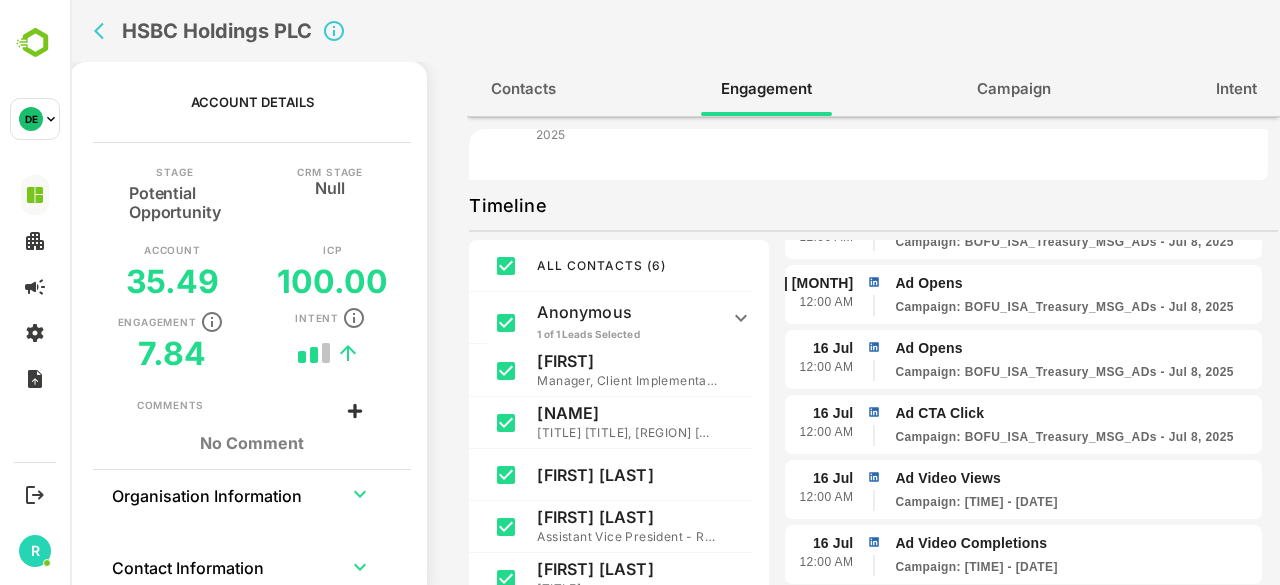 click on "Ad CTA Click" at bounding box center (1074, 413) 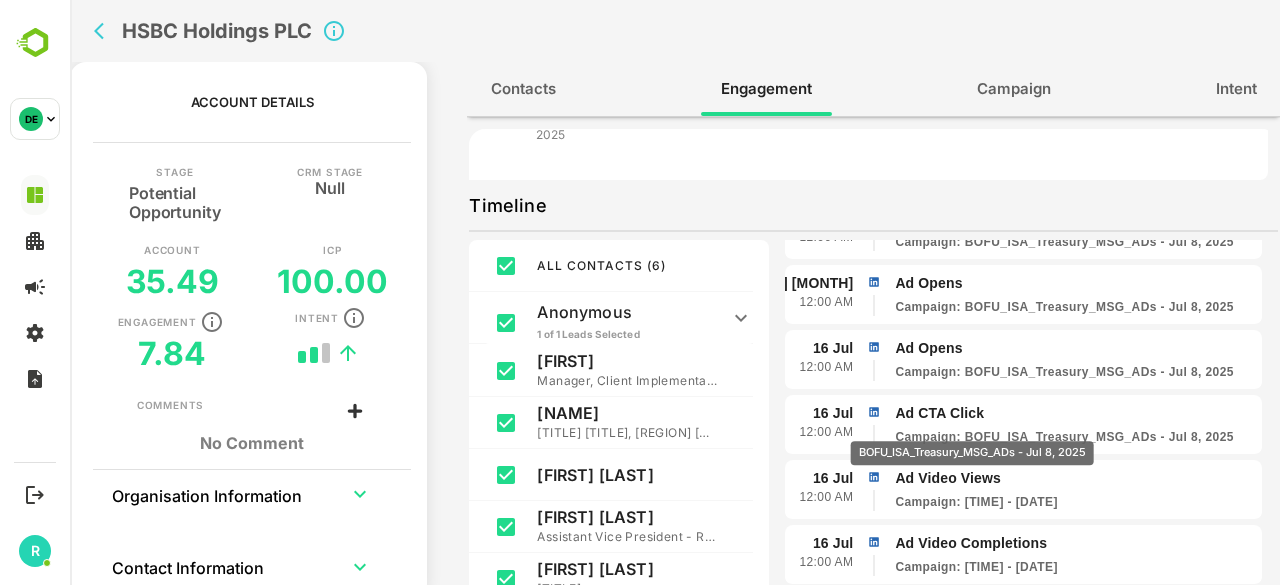 click on "Campaign :   BOFU_ISA_Treasury_MSG_ADs - [DATE]" at bounding box center [1064, 437] 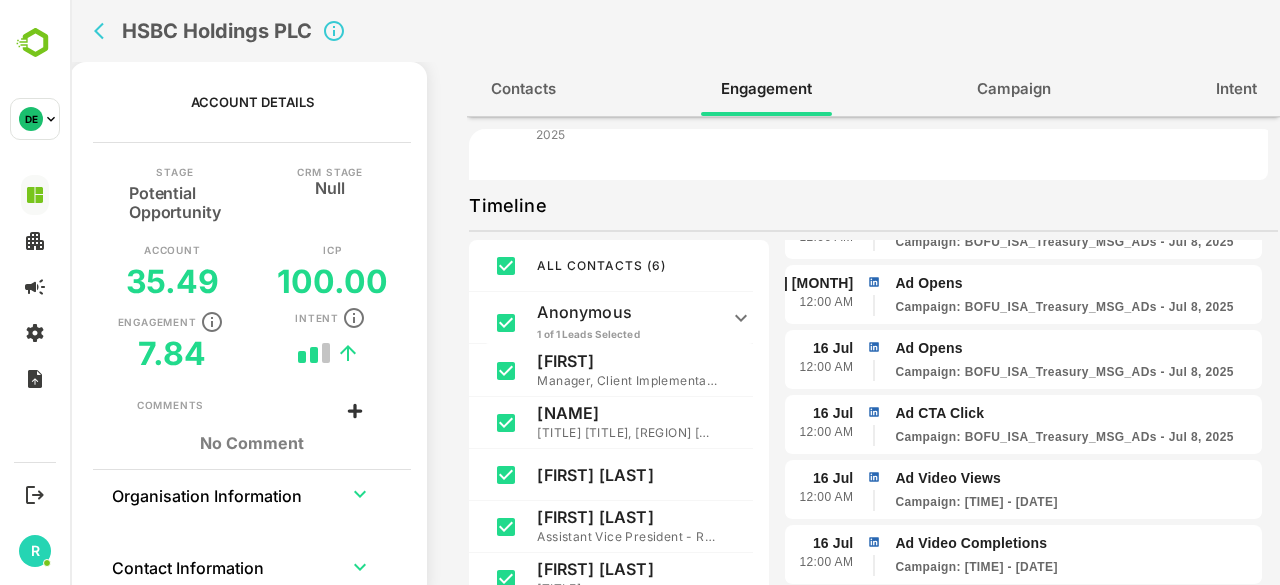 click 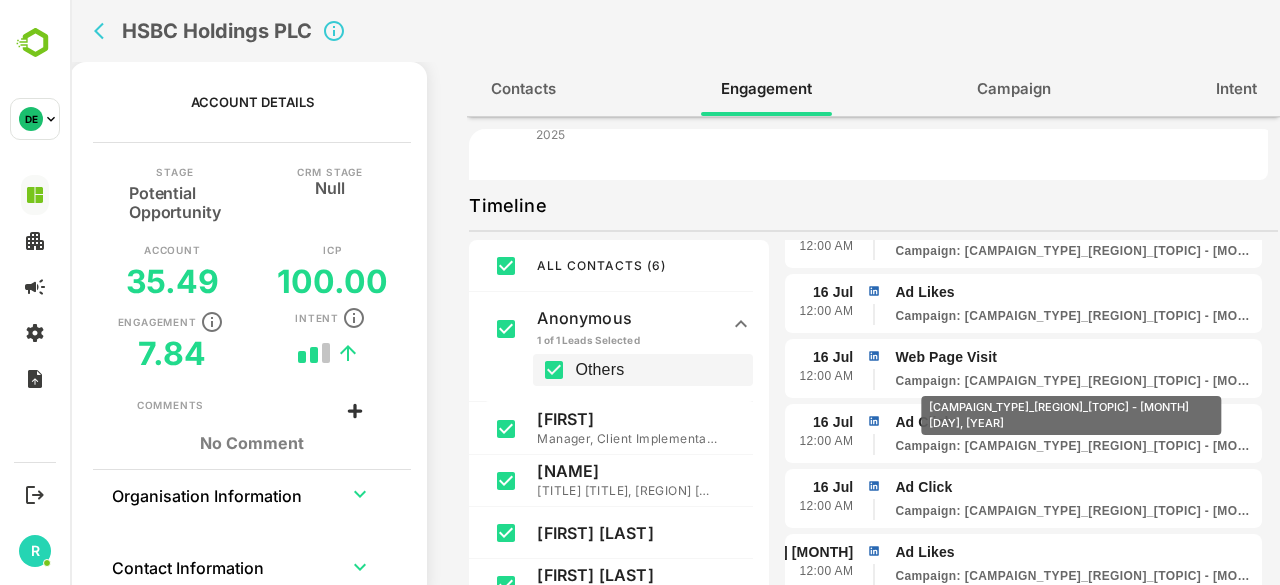 scroll, scrollTop: 1157, scrollLeft: 0, axis: vertical 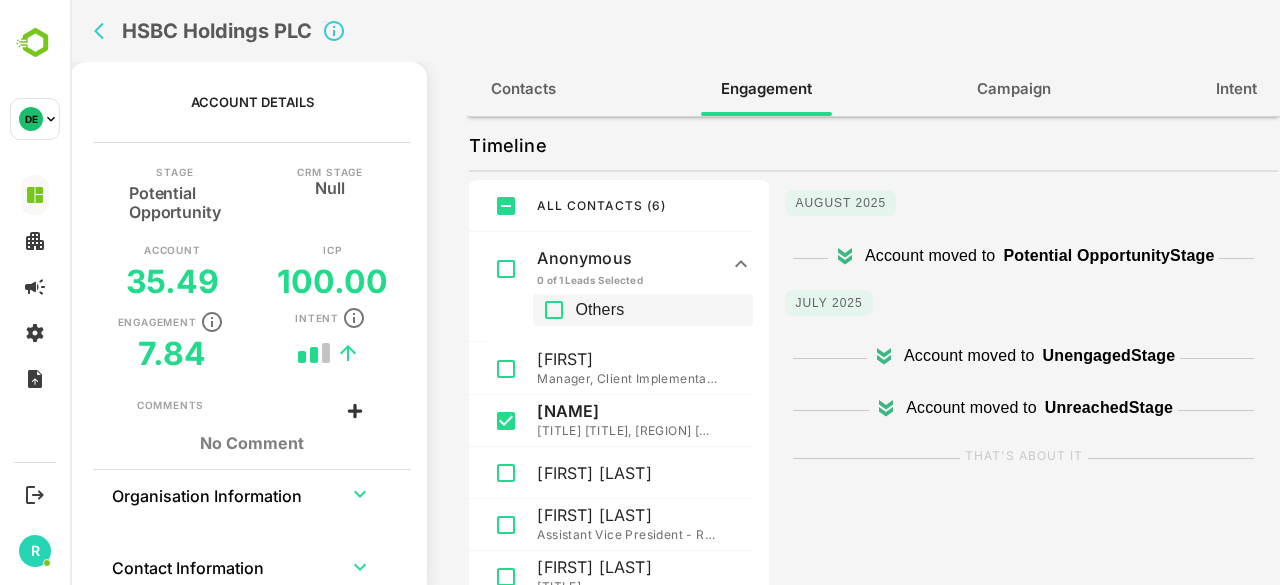 click 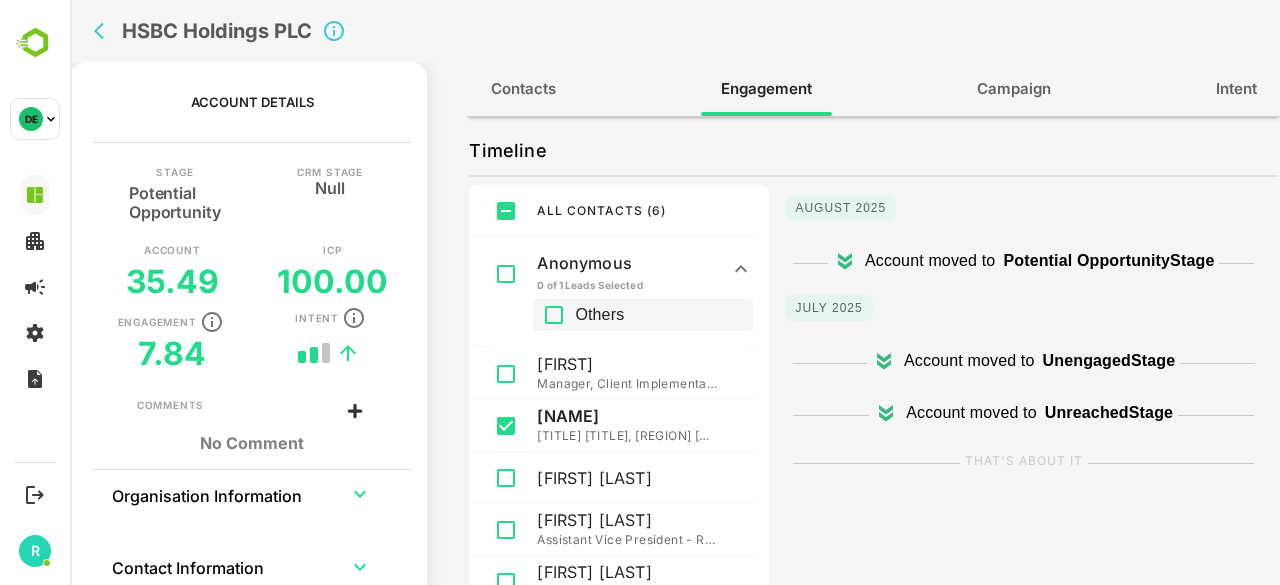 scroll, scrollTop: 321, scrollLeft: 0, axis: vertical 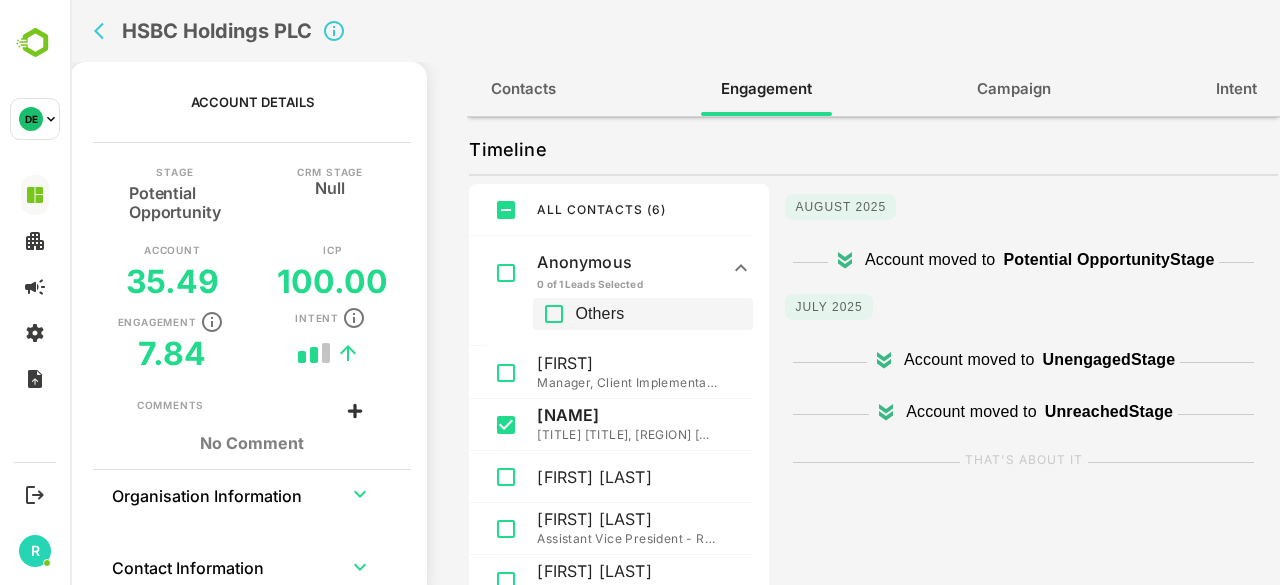 click on "ALL CONTACTS ( [NUMBER] ) Anonymous [NUMBER] of [NUMBER] Leads Selected Others [FIRST] [LAST] [TITLE], [TITLE], [REGION] [TITLE], [COMPANY] at [COMPANY] [FIRST] [LAST] [FIRST] [LAST] [TITLE] - [DEPARTMENT] and [DEPARTMENT] [FIRST] [LAST] [TITLE]" at bounding box center [619, 399] 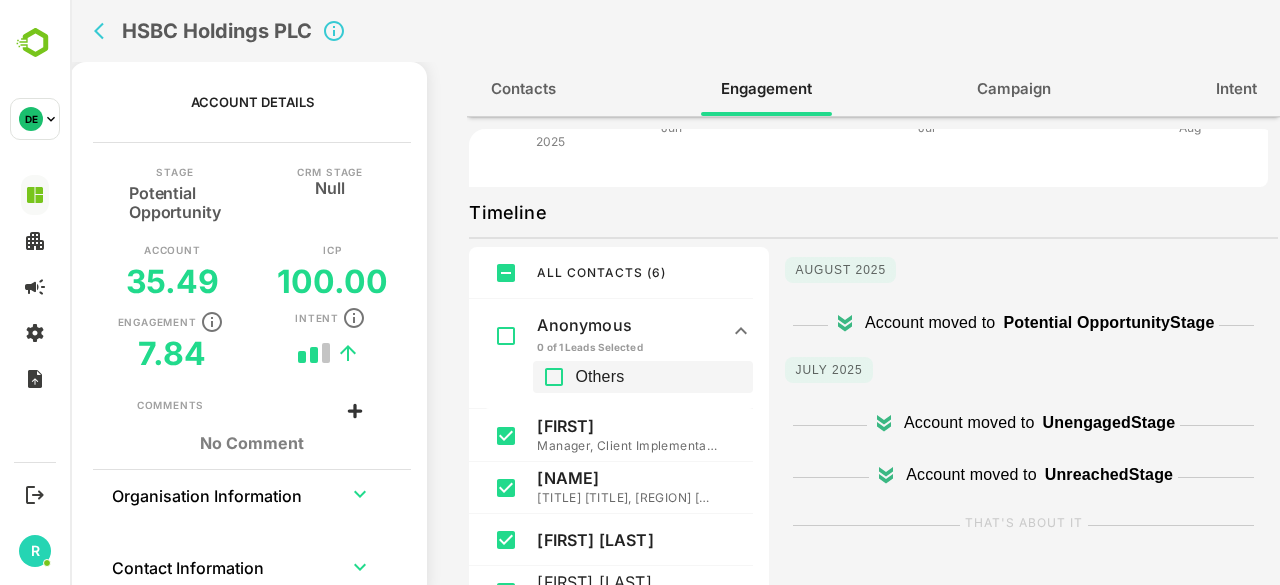 scroll, scrollTop: 325, scrollLeft: 0, axis: vertical 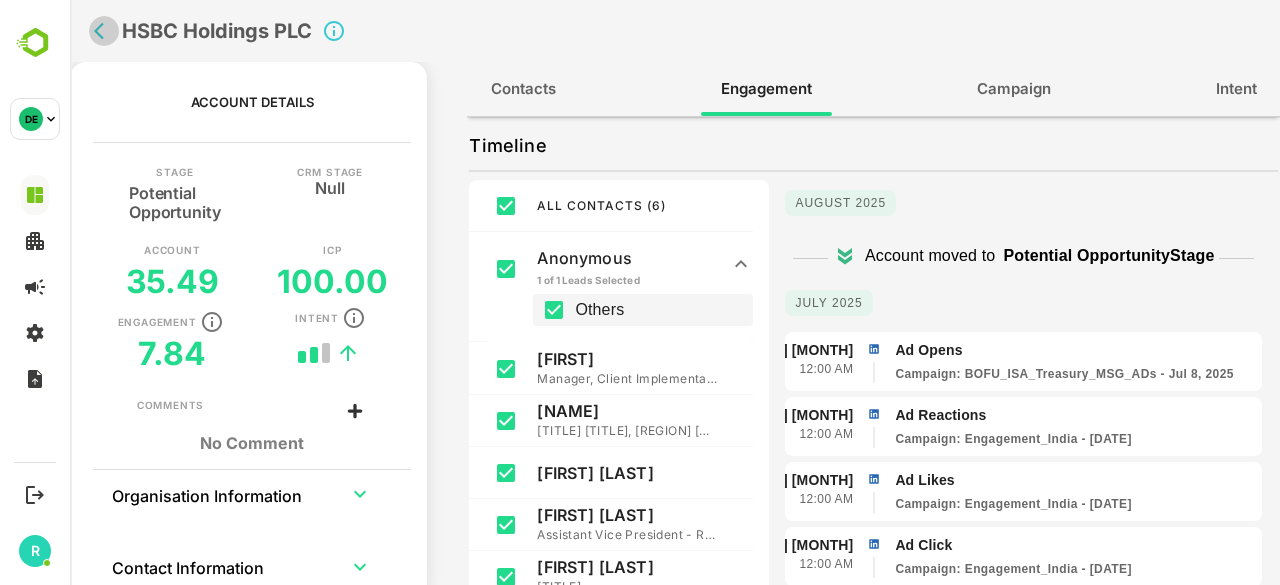click 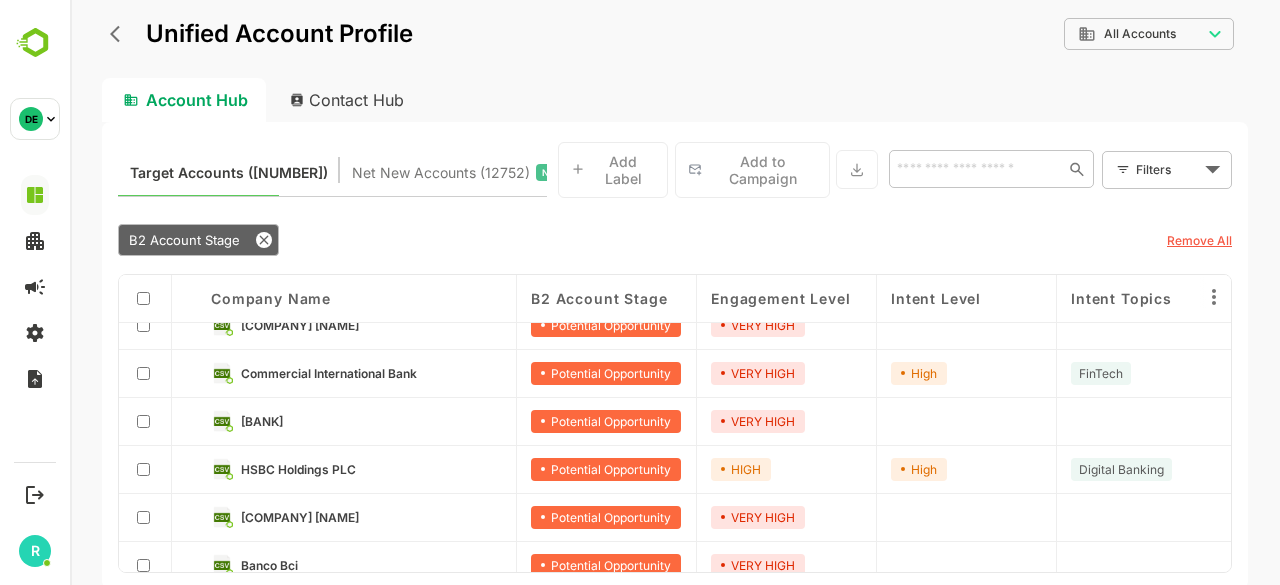 scroll, scrollTop: 70, scrollLeft: 0, axis: vertical 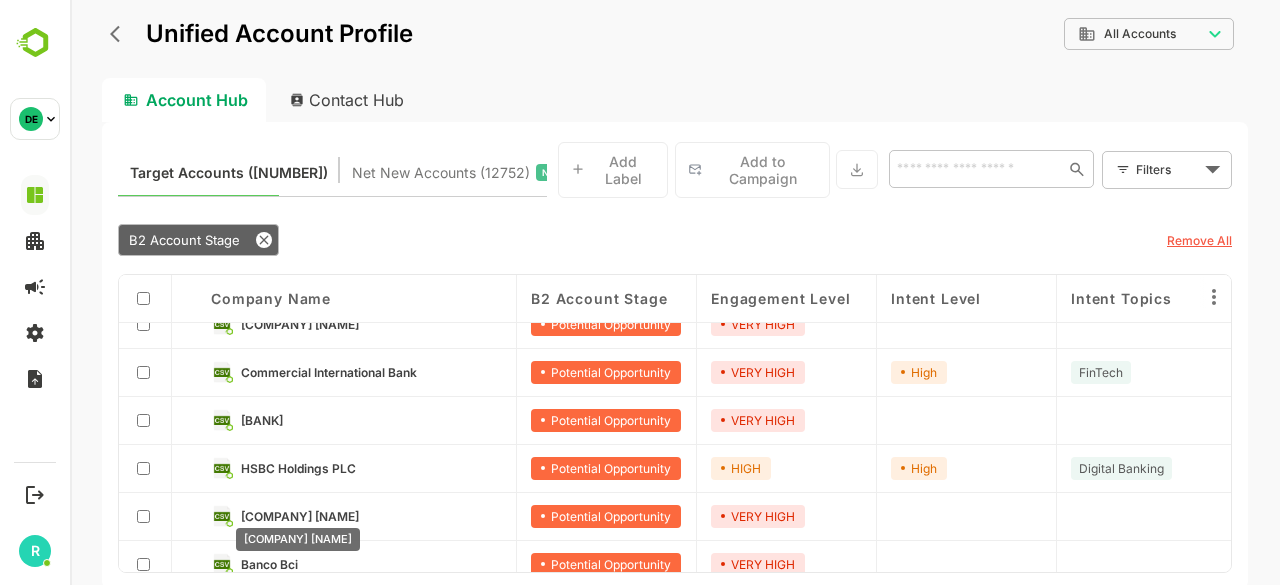 click on "[COMPANY] [NAME]" at bounding box center [300, 516] 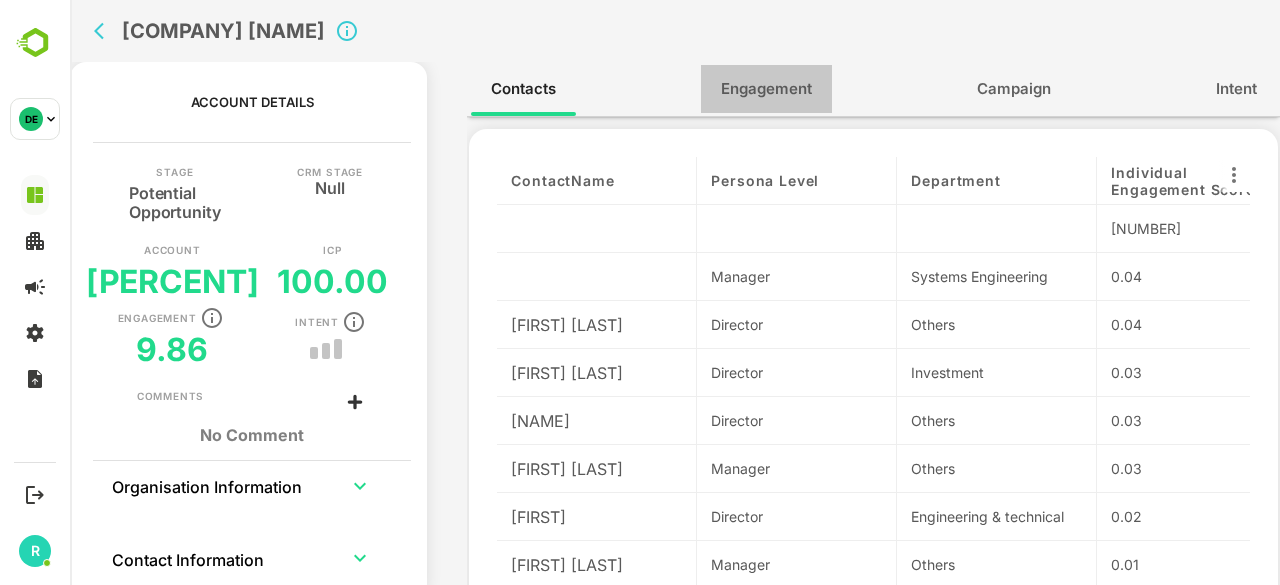 click on "Engagement" at bounding box center [766, 89] 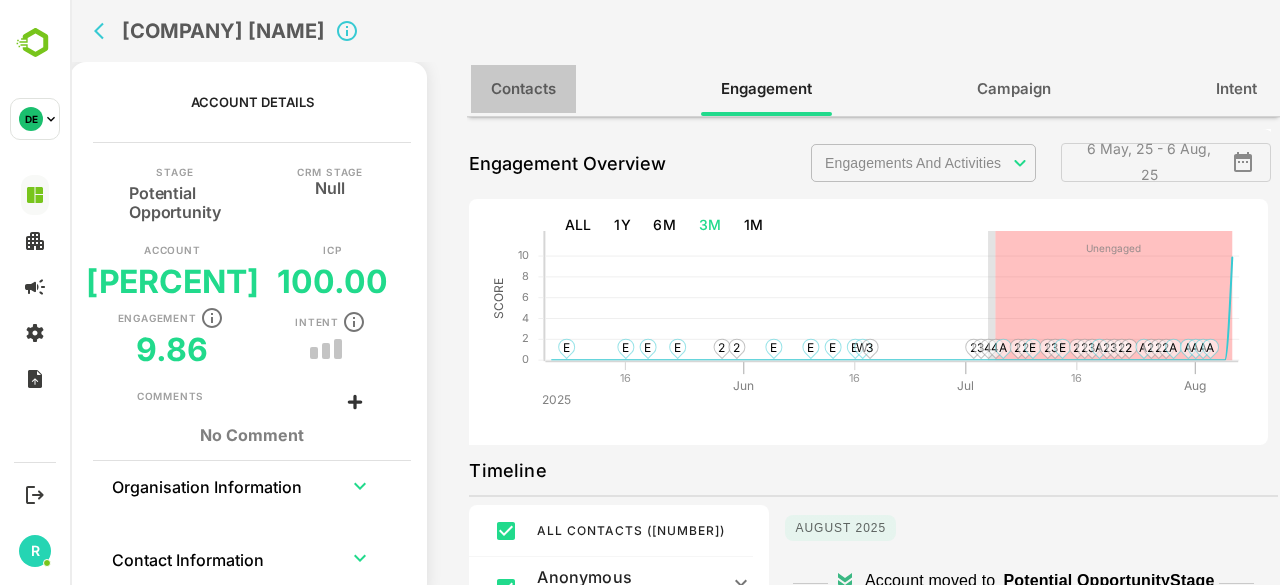 click on "Contacts" at bounding box center (523, 89) 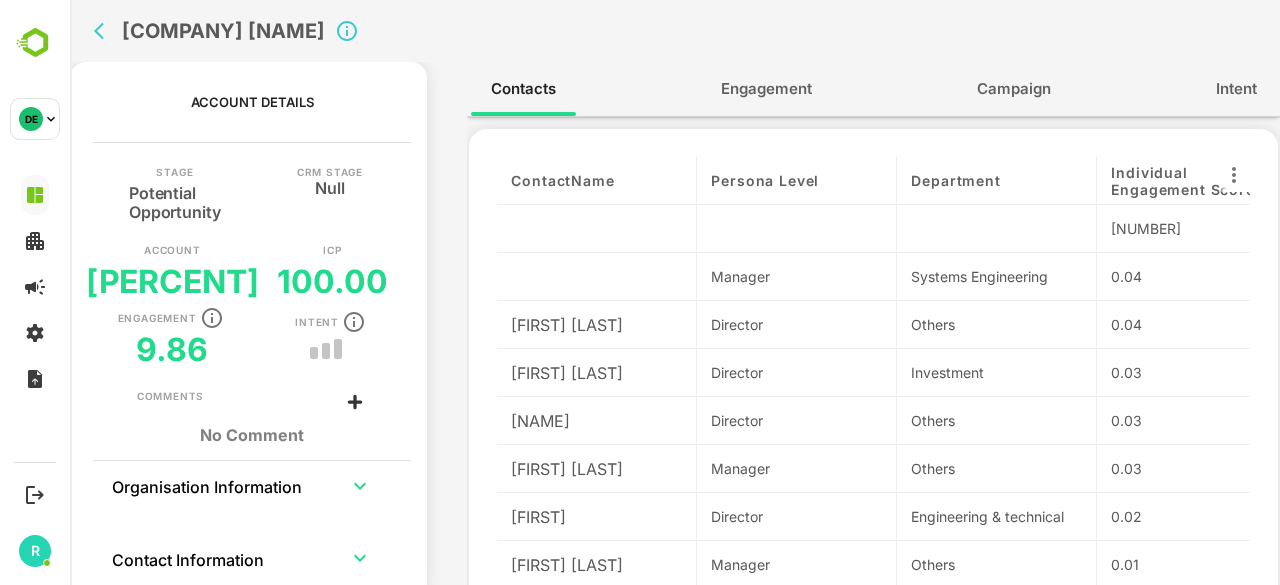 scroll, scrollTop: 26, scrollLeft: 0, axis: vertical 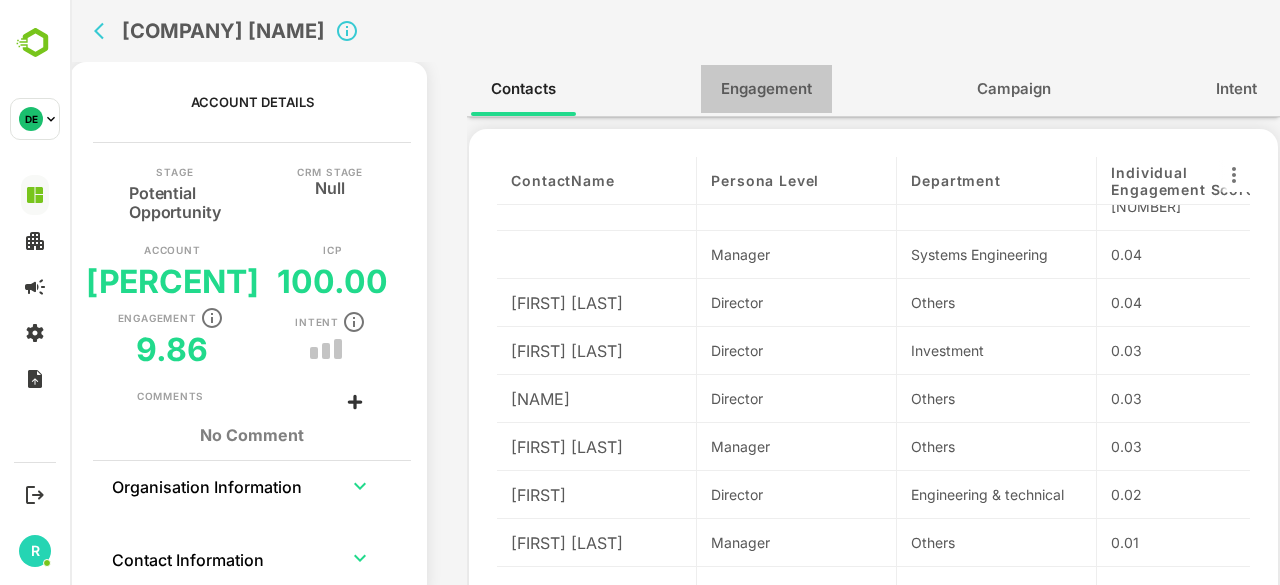 click on "Engagement" at bounding box center [766, 89] 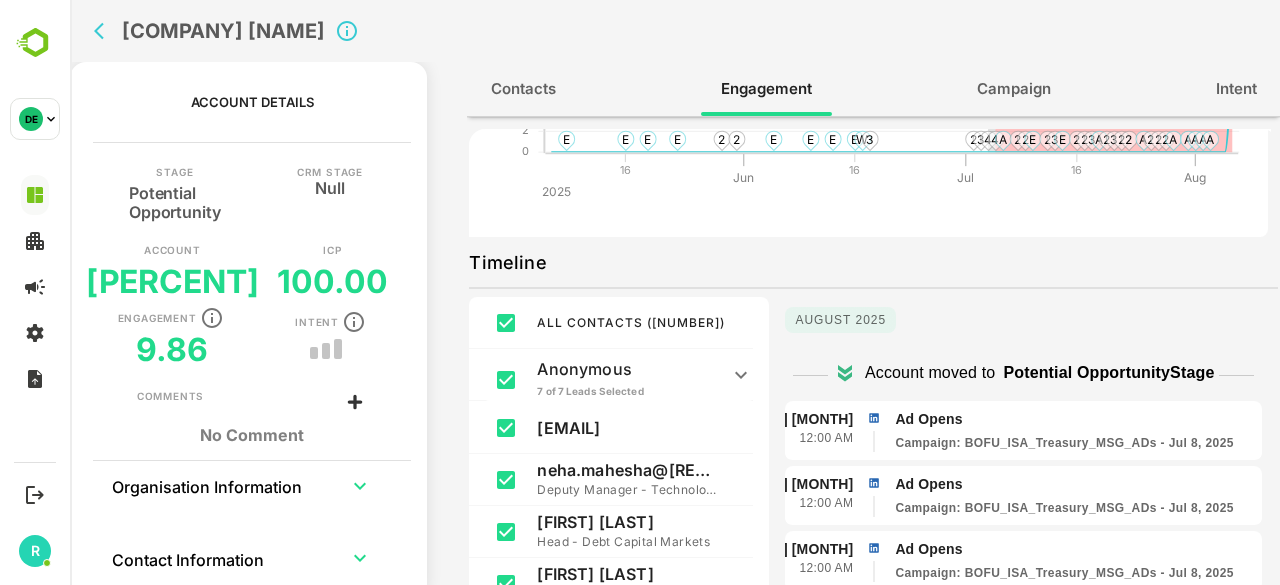 scroll, scrollTop: 258, scrollLeft: 0, axis: vertical 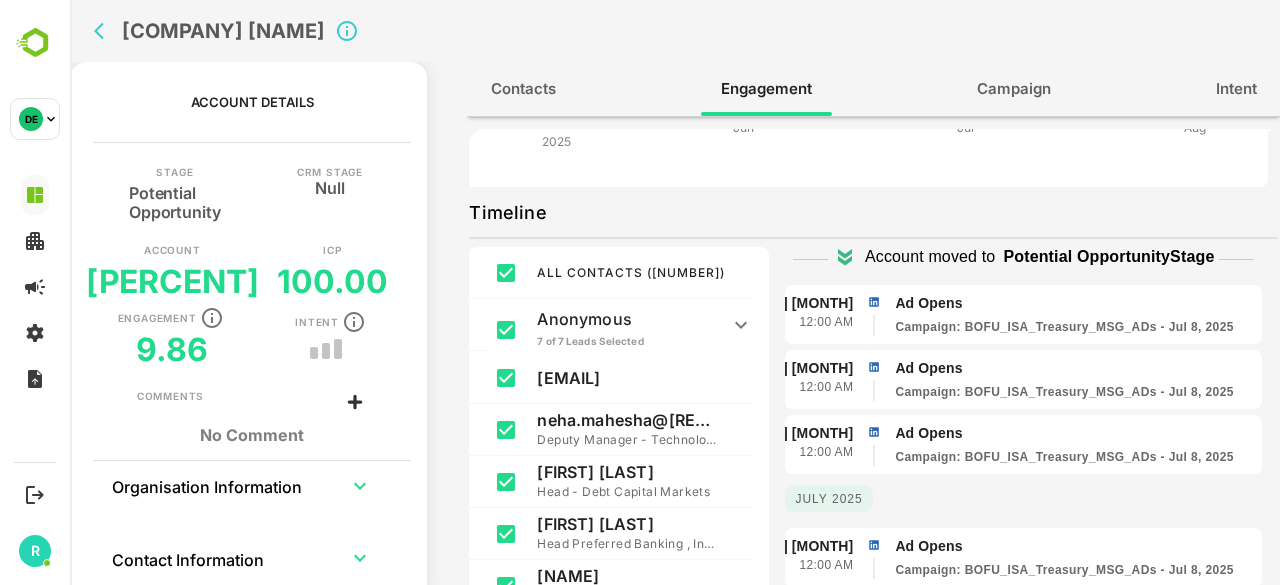 click 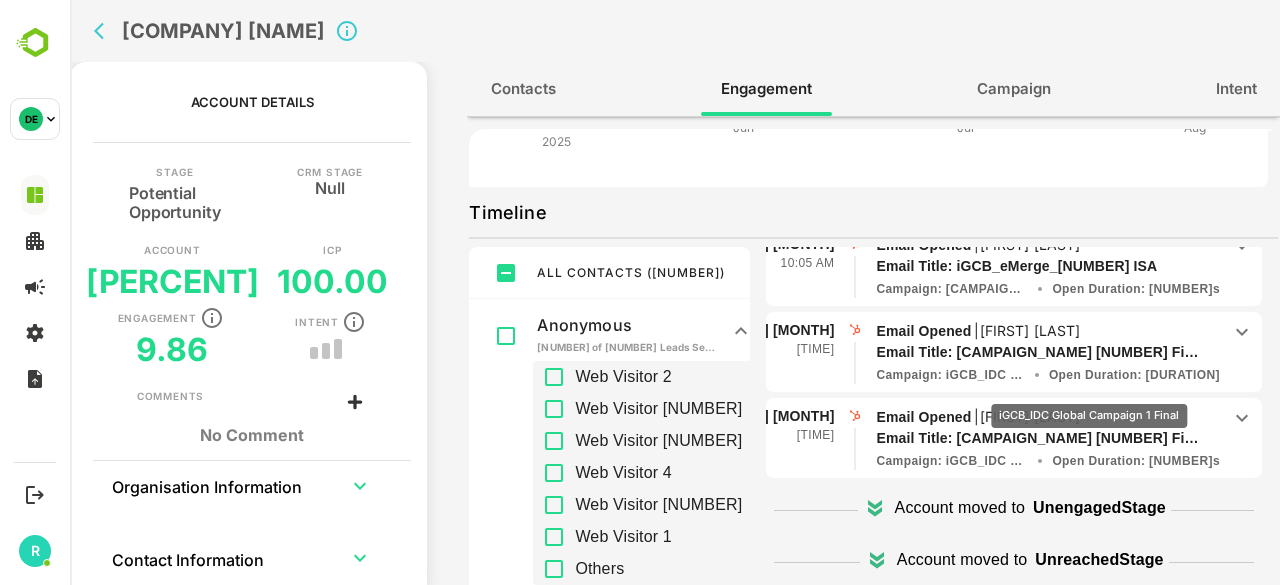 scroll, scrollTop: 354, scrollLeft: 0, axis: vertical 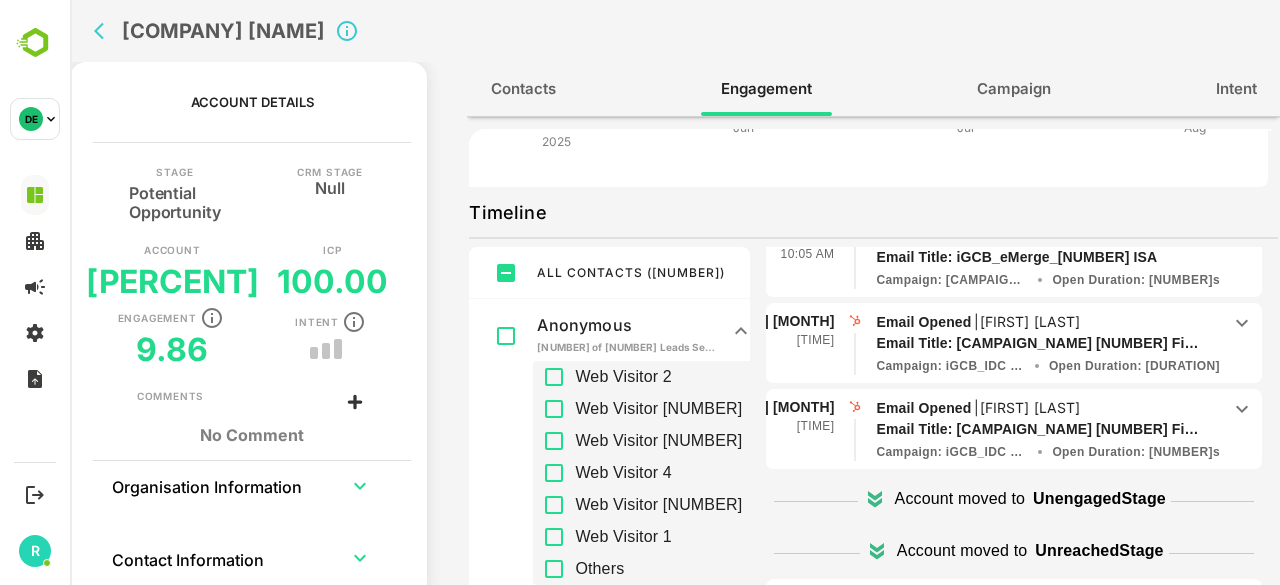 click 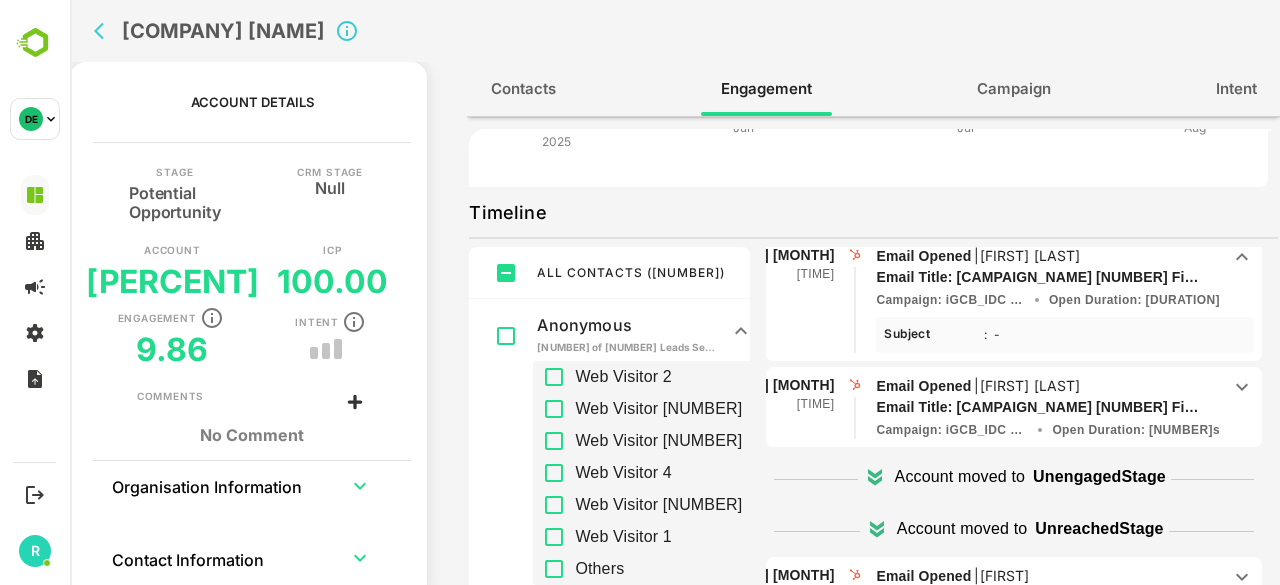 scroll, scrollTop: 421, scrollLeft: 0, axis: vertical 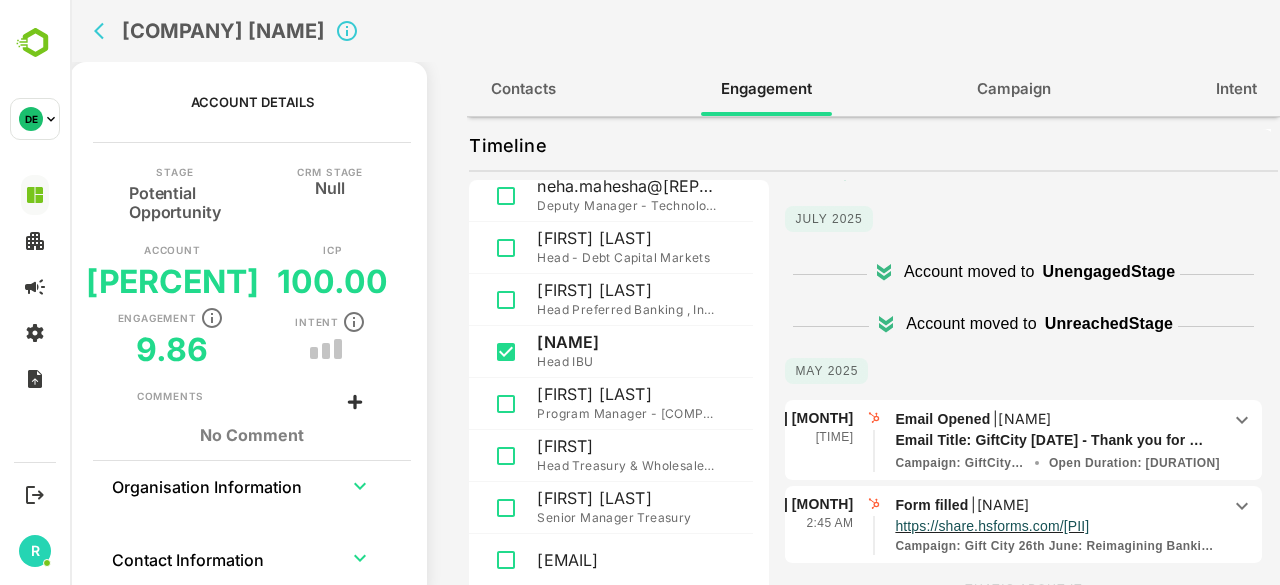 click on "[MONTH] [YEAR]  Account moved to Potential Opportunity  Stage [MONTH]   [YEAR]  Account moved to Unengaged  Stage  Account moved to Unreached  Stage [MONTH]   [YEAR] [DATE] [TIME]   Email Opened  |  [FIRST] [LAST] Email Title: GiftCity [DATE] - Thank you for registering! Campaign :   GiftCity [DATE] - Thank you for registering! Open Duration :   [NUMBER]m [NUMBER]s Subject :  -  Less ...More [DATE] [TIME]   Form filled  |  [FIRST] [LAST] [URL] Campaign :   Gift City [YEAR] Registration Form Less ...More THAT'S ABOUT IT" at bounding box center [1031, 395] 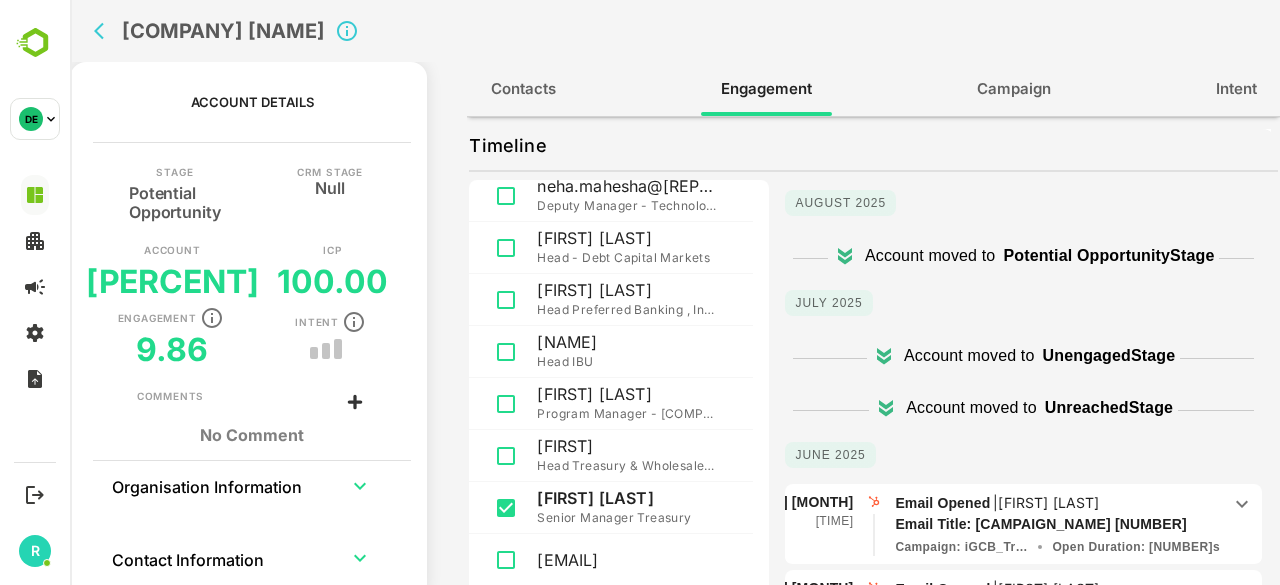 scroll, scrollTop: 88, scrollLeft: 0, axis: vertical 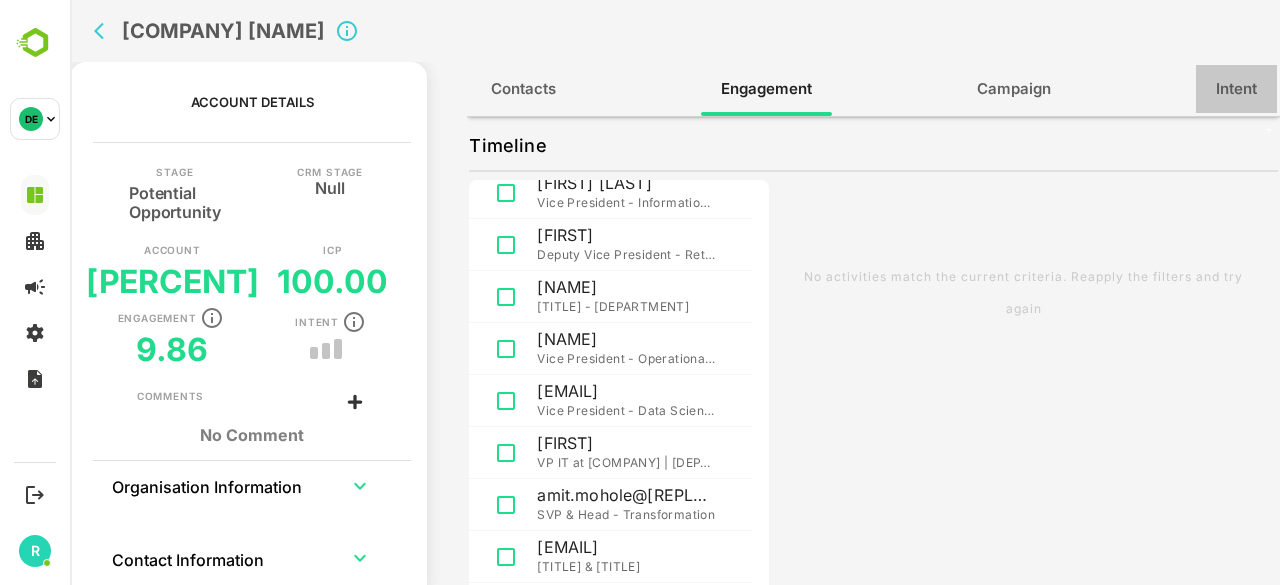 click on "Intent" at bounding box center [1236, 89] 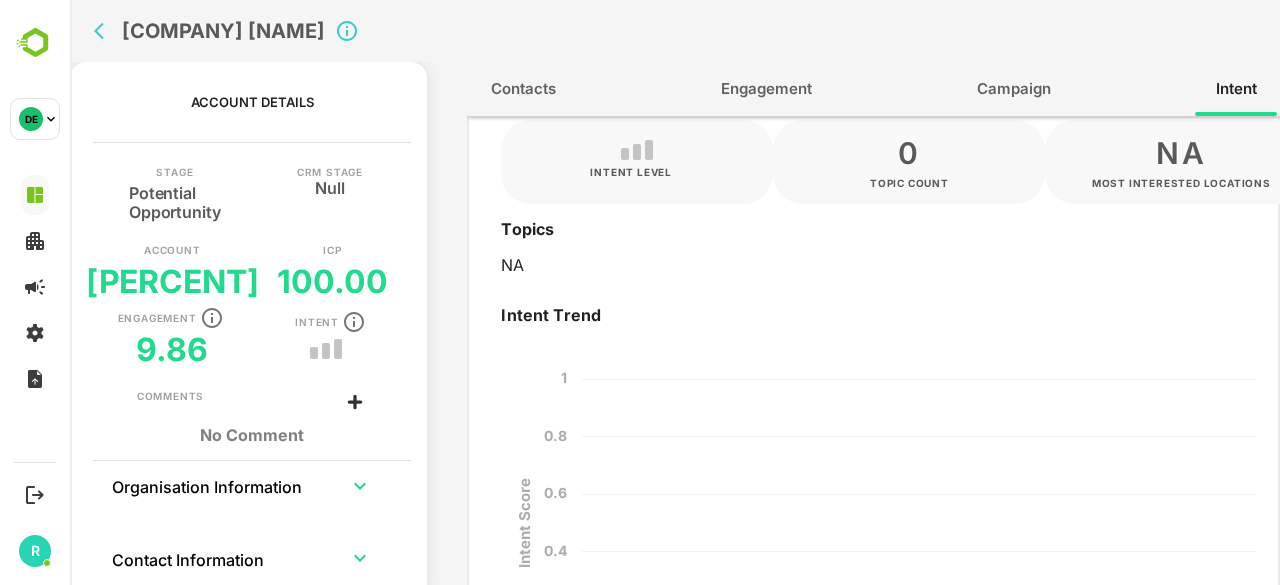 scroll, scrollTop: 0, scrollLeft: 0, axis: both 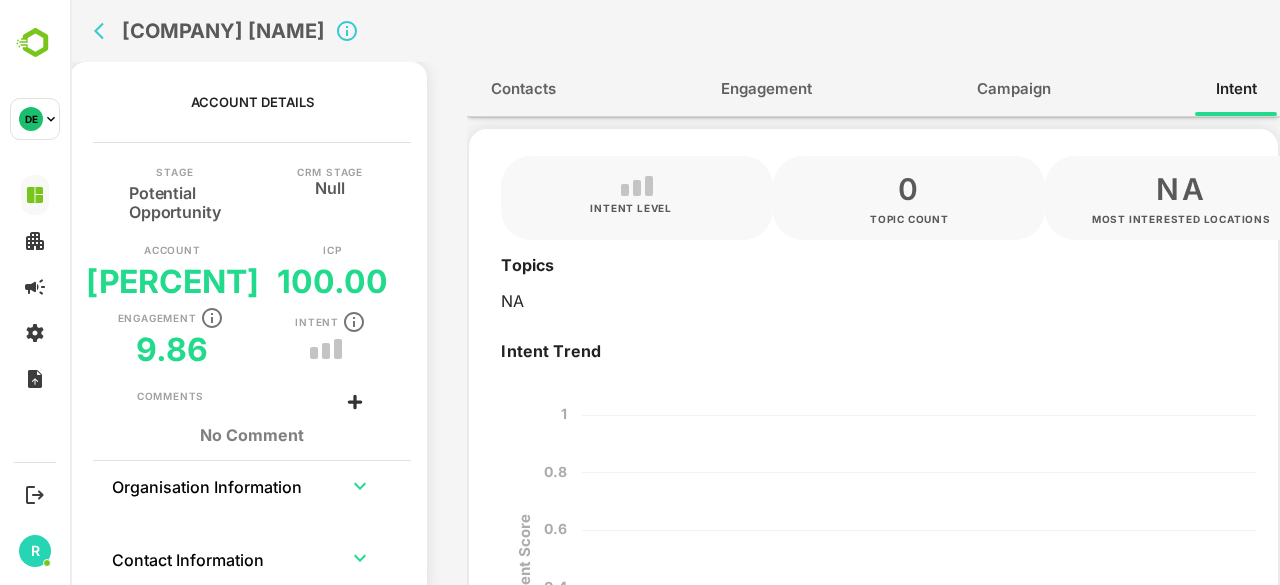 click on "Contacts Engagement Campaign Intent" at bounding box center [873, 89] 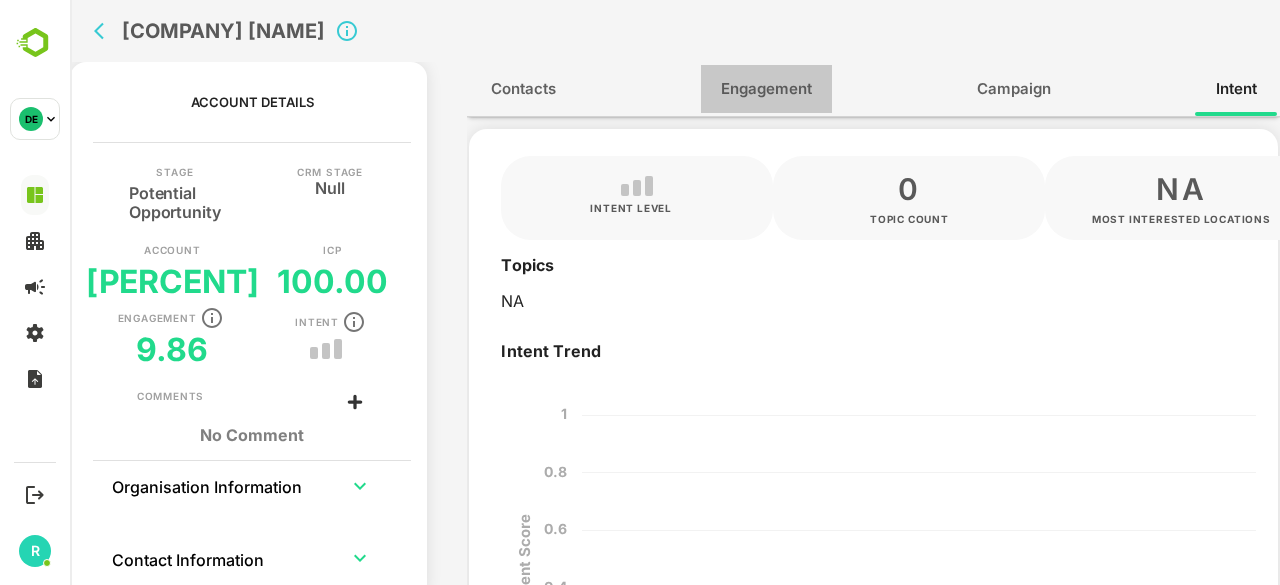 click on "Engagement" at bounding box center [766, 89] 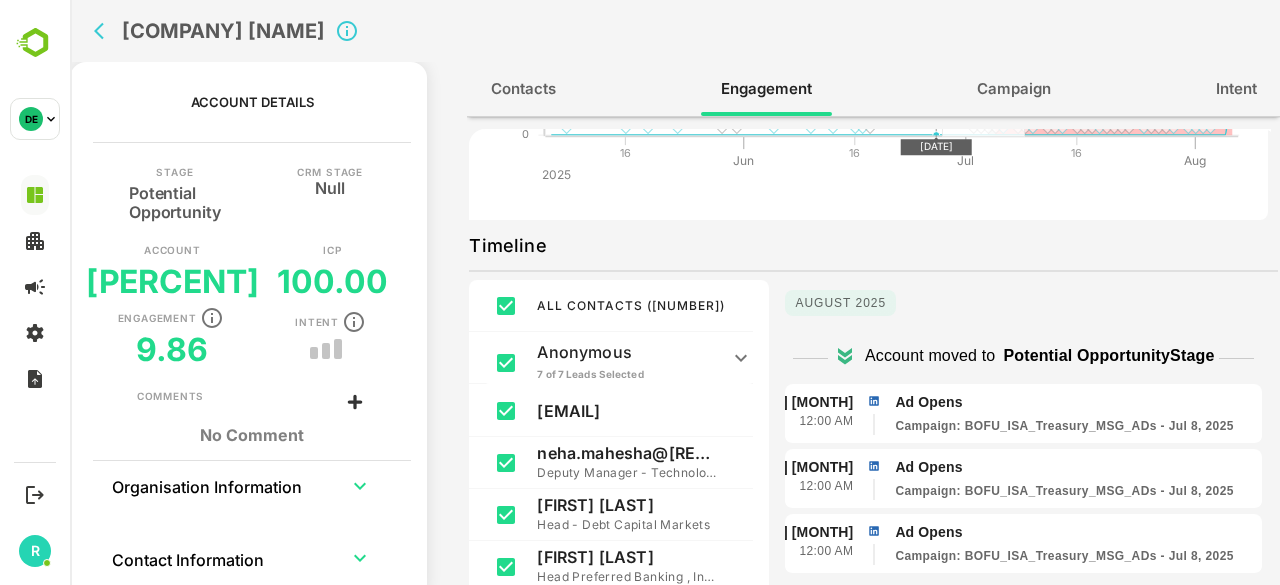 scroll, scrollTop: 234, scrollLeft: 0, axis: vertical 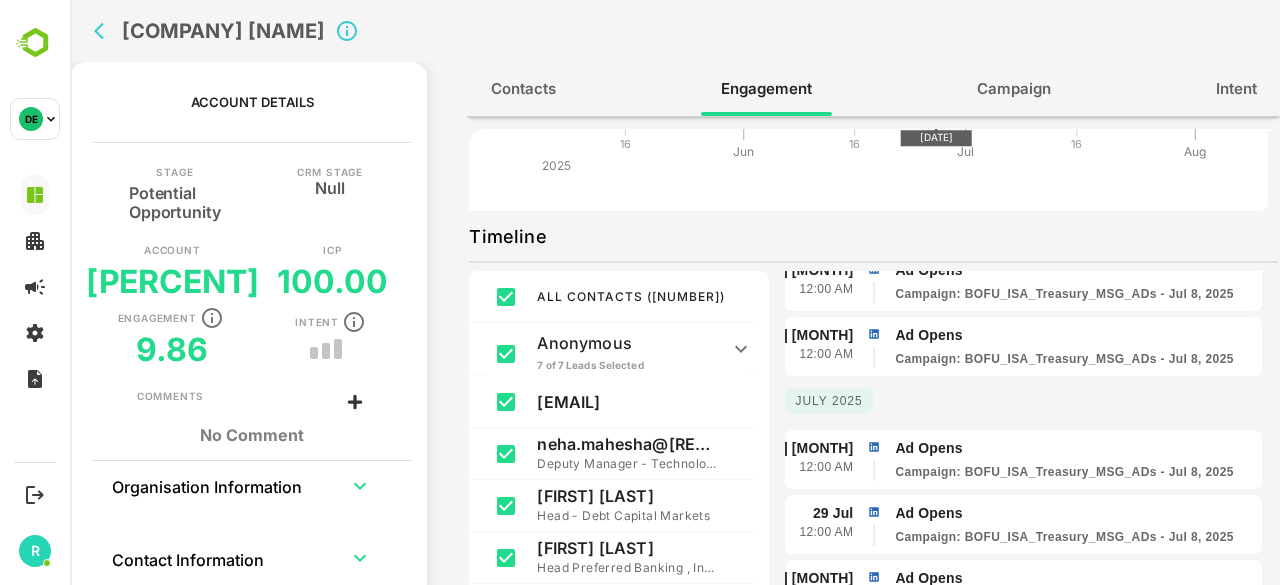 click 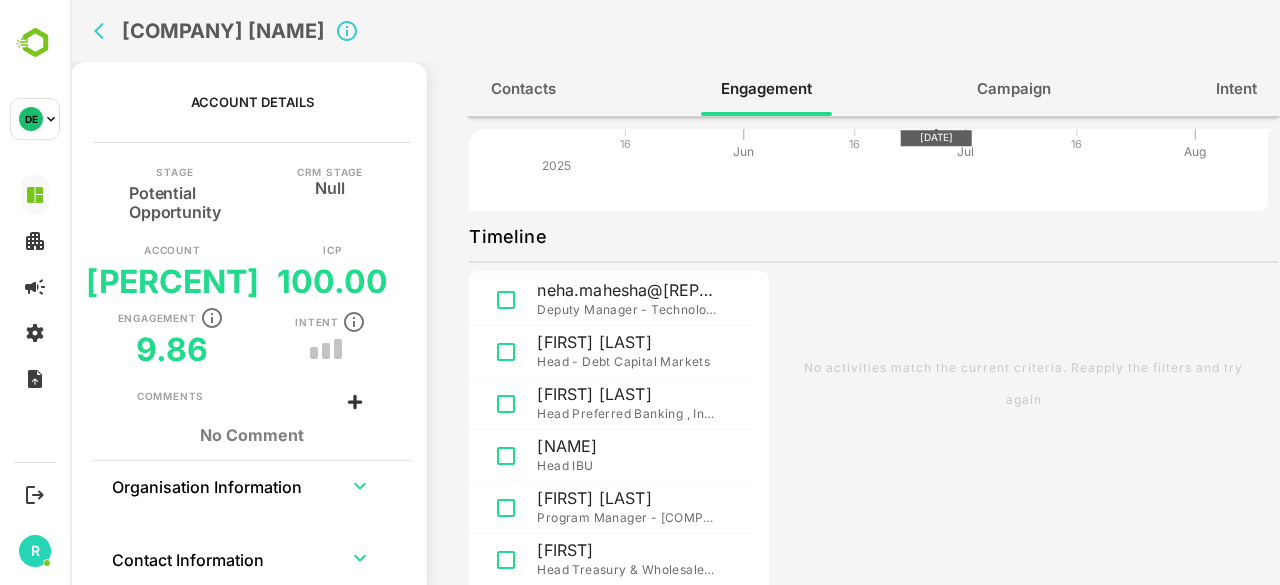 scroll, scrollTop: 406, scrollLeft: 0, axis: vertical 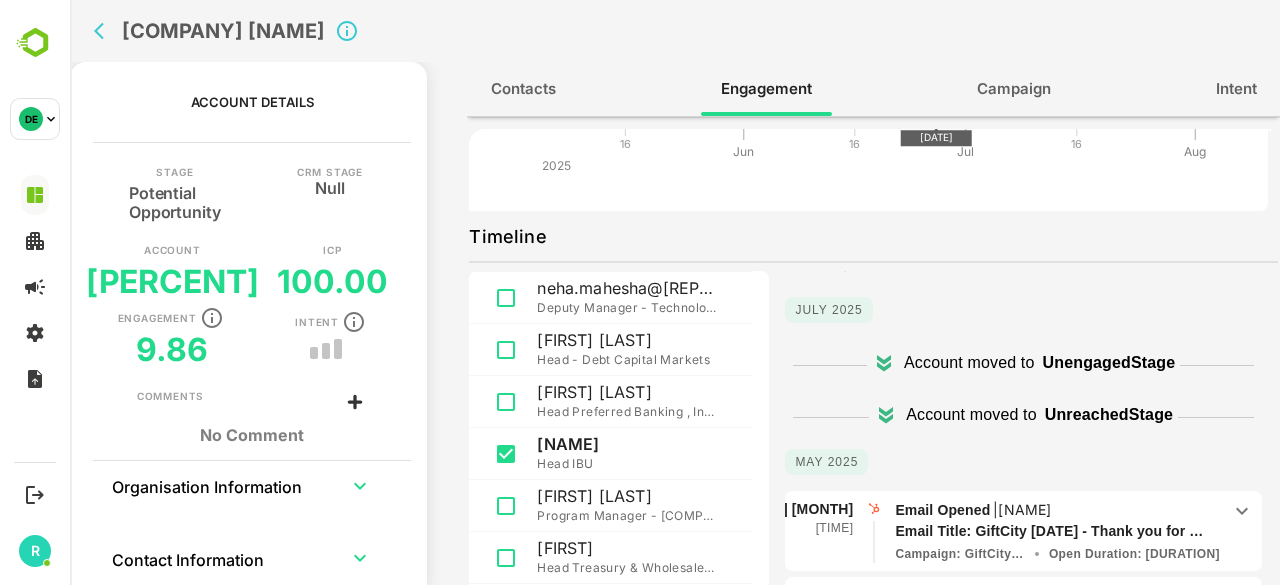 click 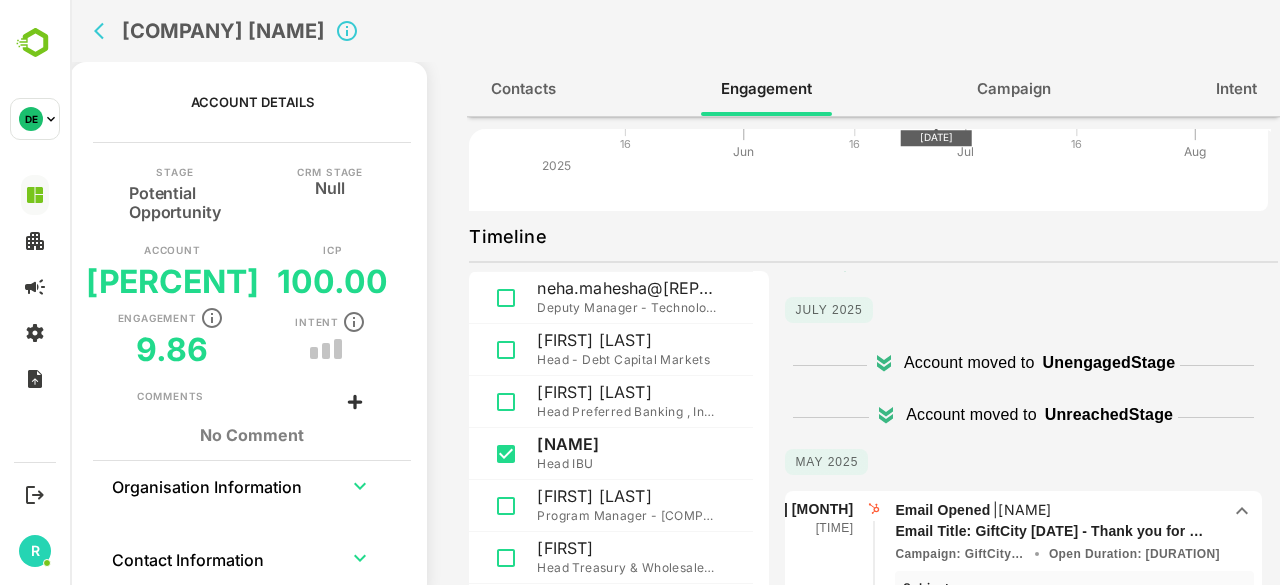 scroll, scrollTop: 128, scrollLeft: 0, axis: vertical 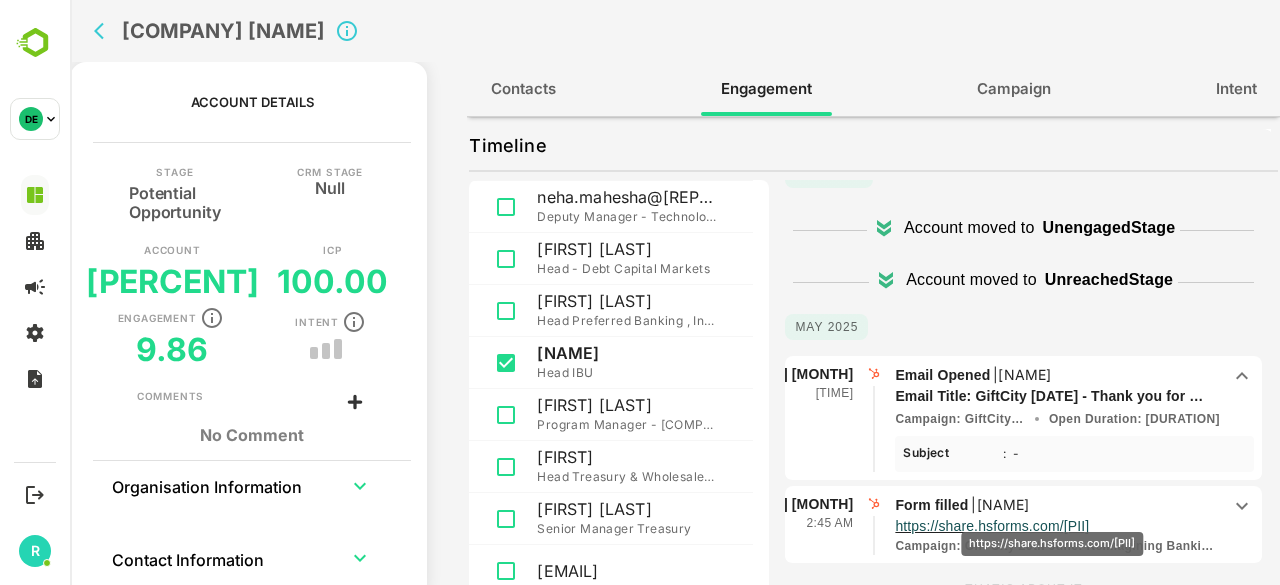 click on "https://share.hsforms.com/[PII]" at bounding box center [992, 526] 